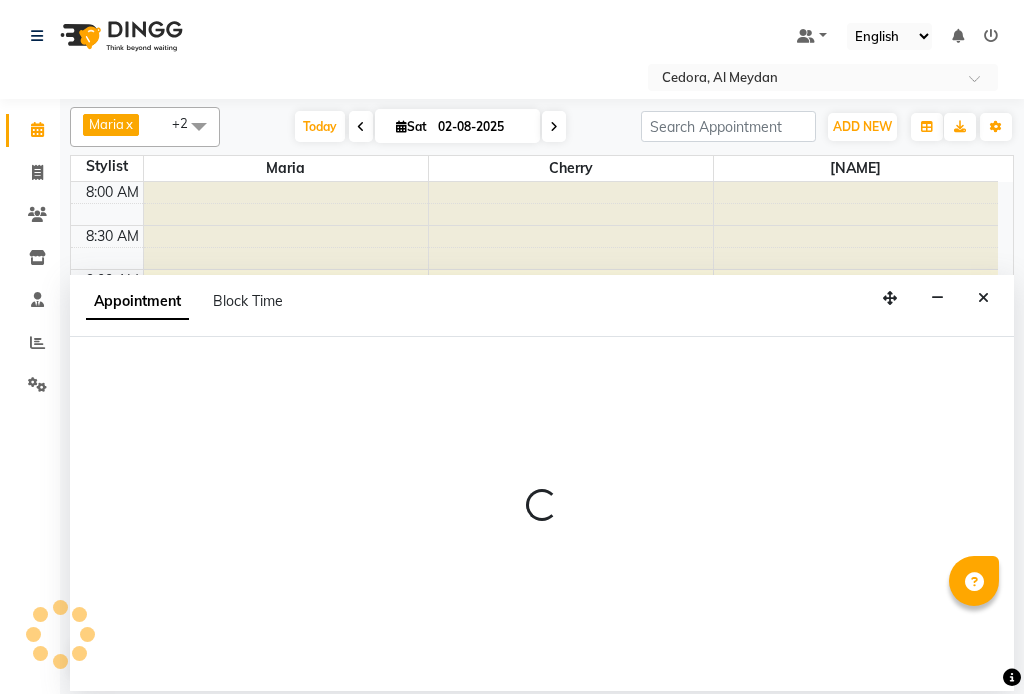 scroll, scrollTop: 0, scrollLeft: 0, axis: both 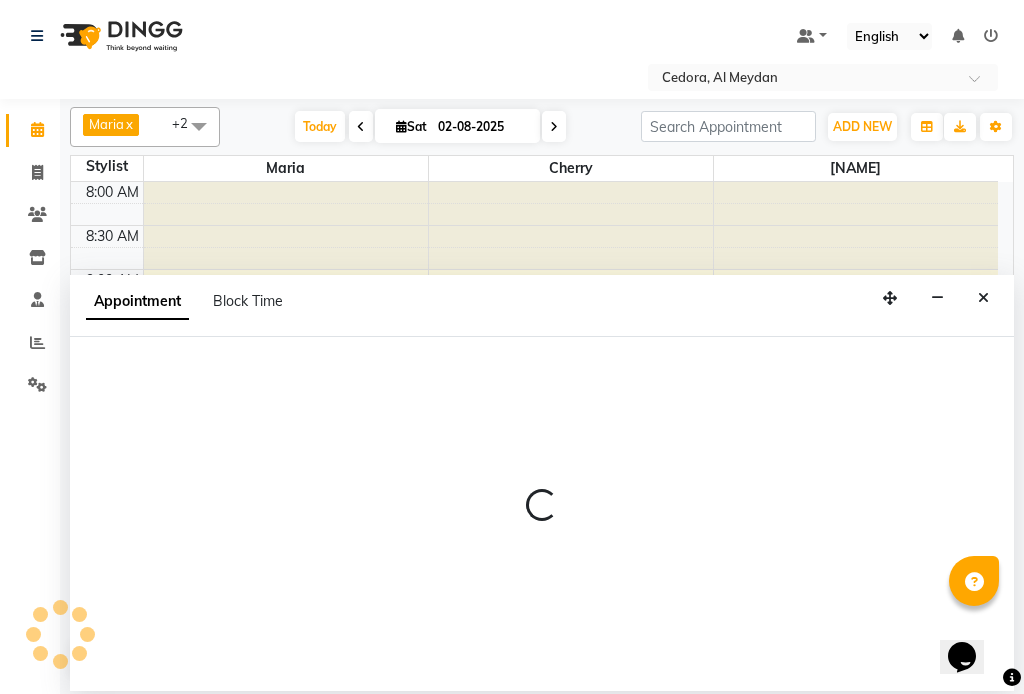 select on "540" 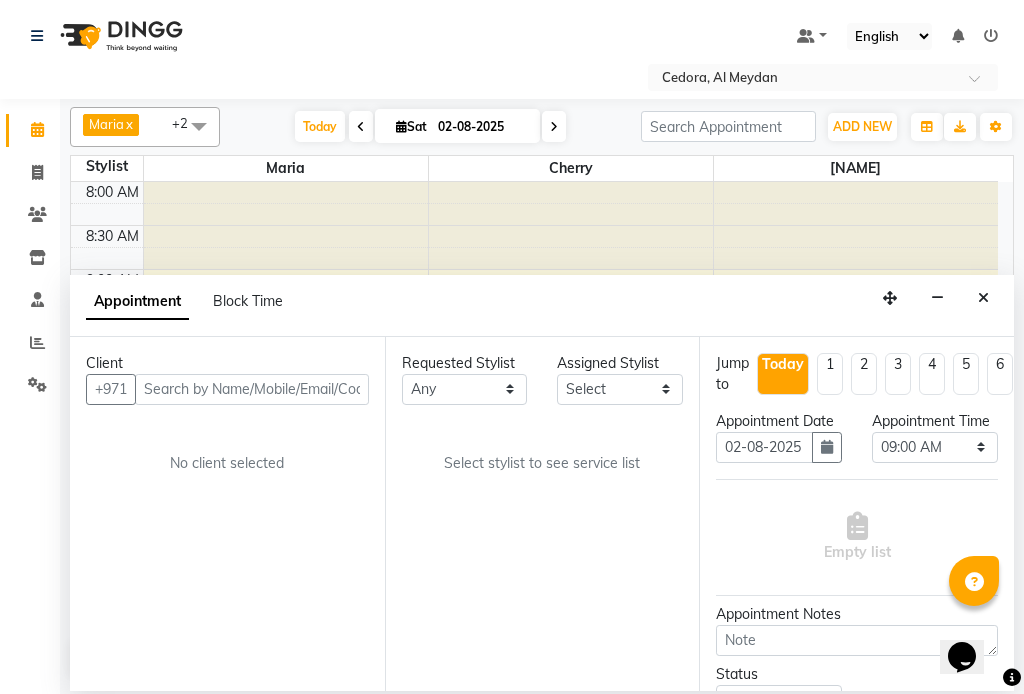 click at bounding box center [252, 389] 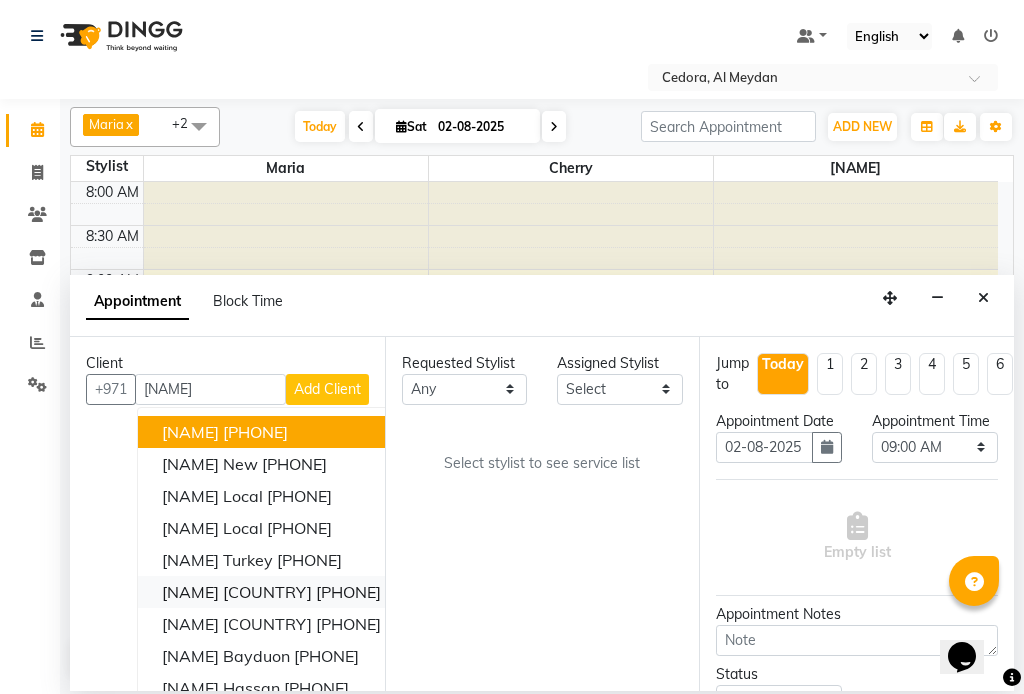 click on "[NAME] [COUNTRY]" at bounding box center (237, 592) 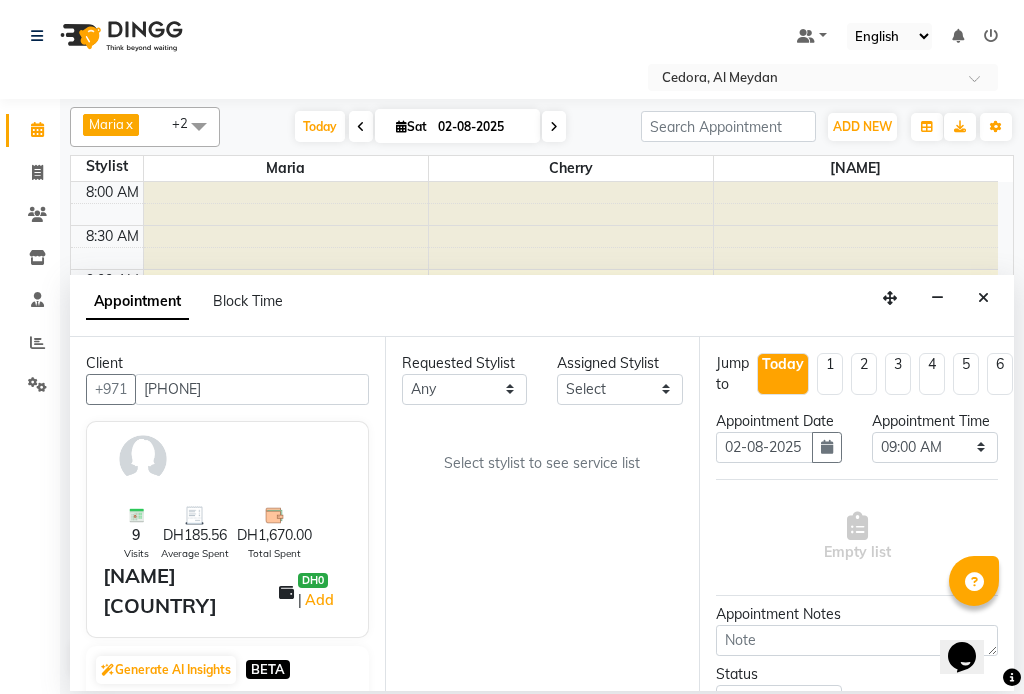 type on "[PHONE]" 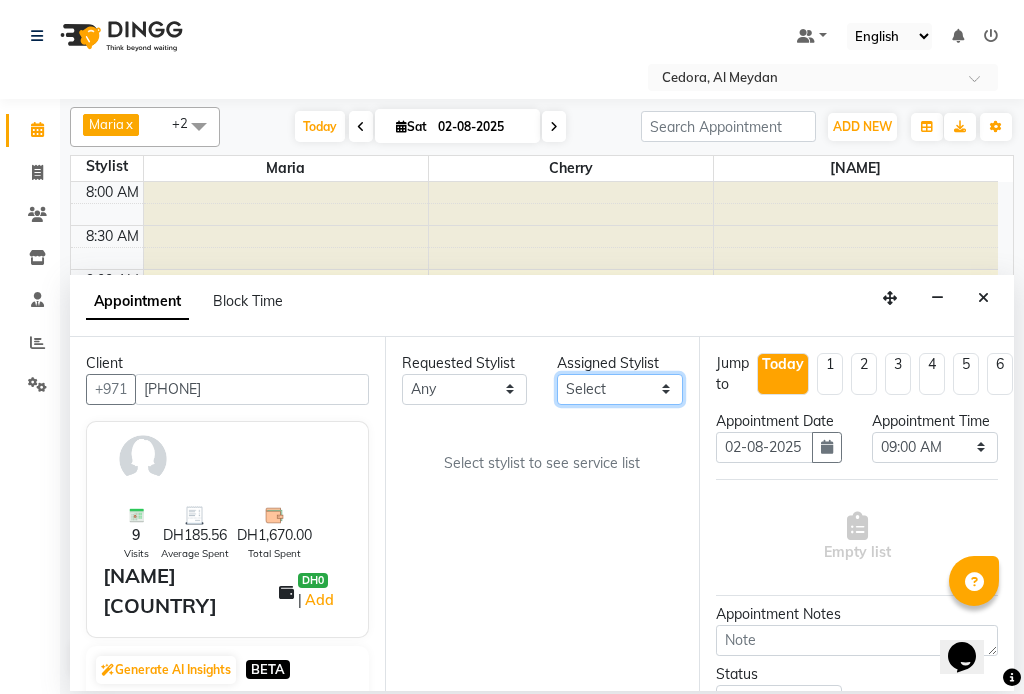 click on "Select Cherry [NAME] [NAME] [NAME]" at bounding box center [620, 389] 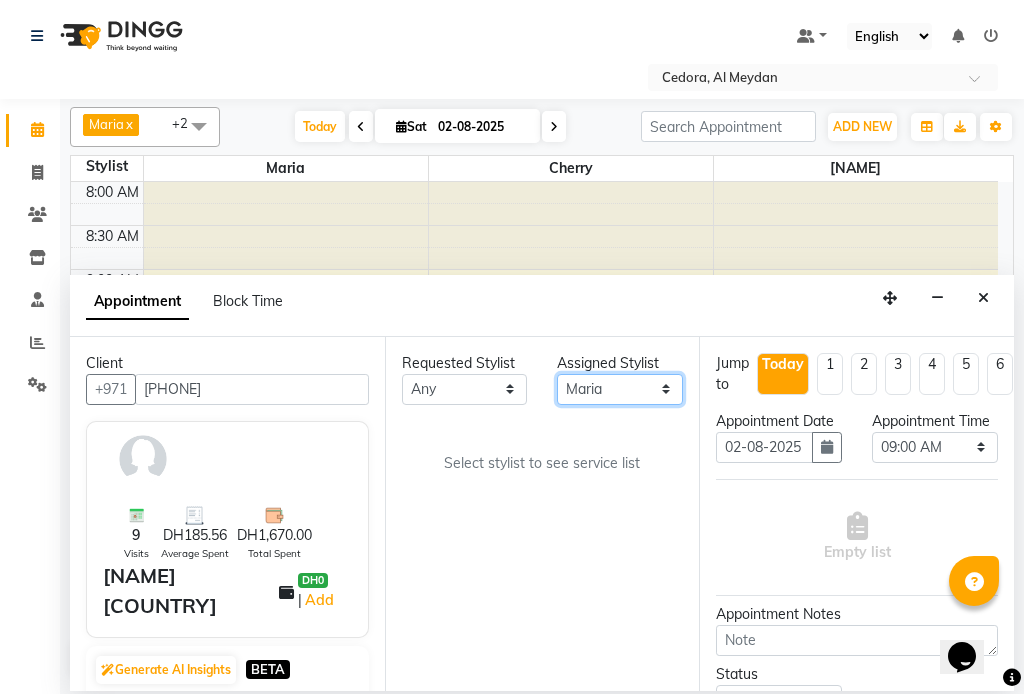 click on "Select Cherry [NAME] [NAME] [NAME]" at bounding box center [620, 389] 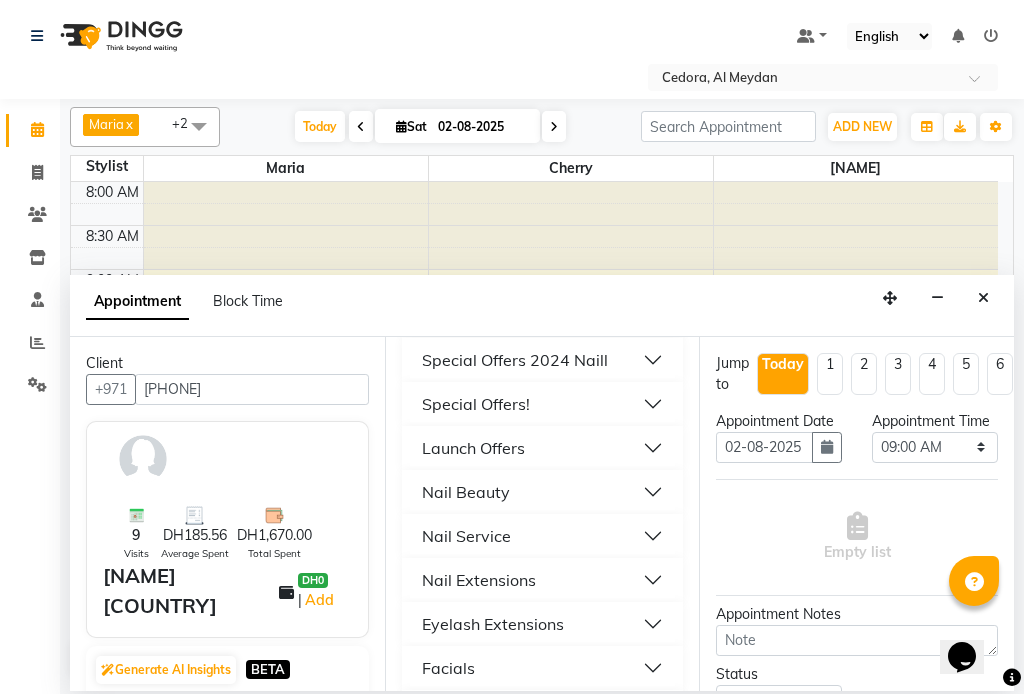 scroll, scrollTop: 932, scrollLeft: 0, axis: vertical 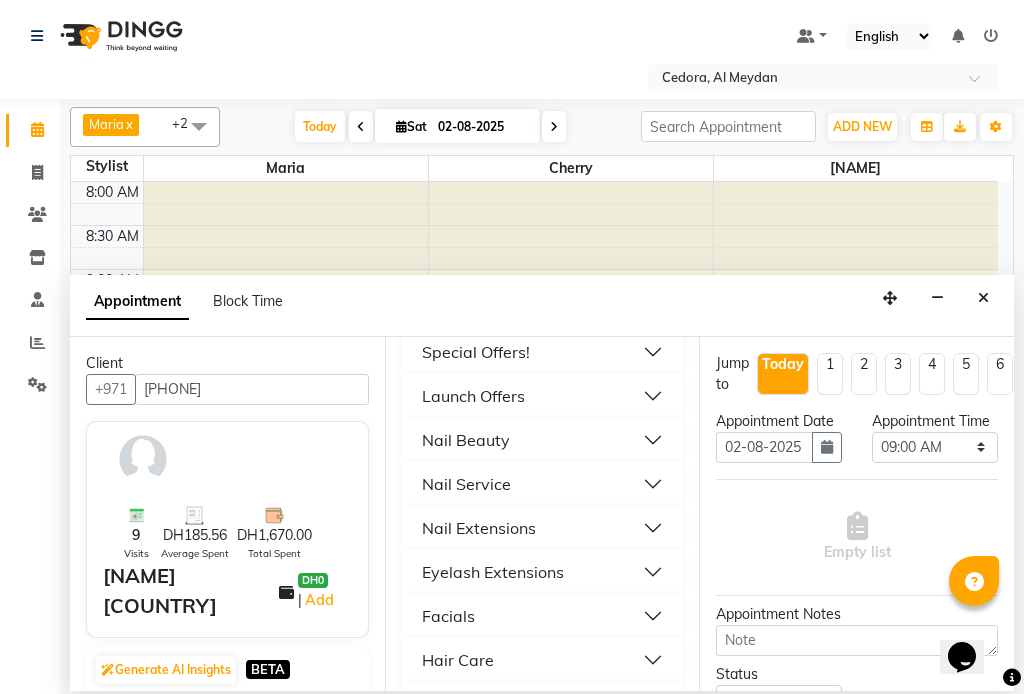 click on "Hair Care" at bounding box center [458, 660] 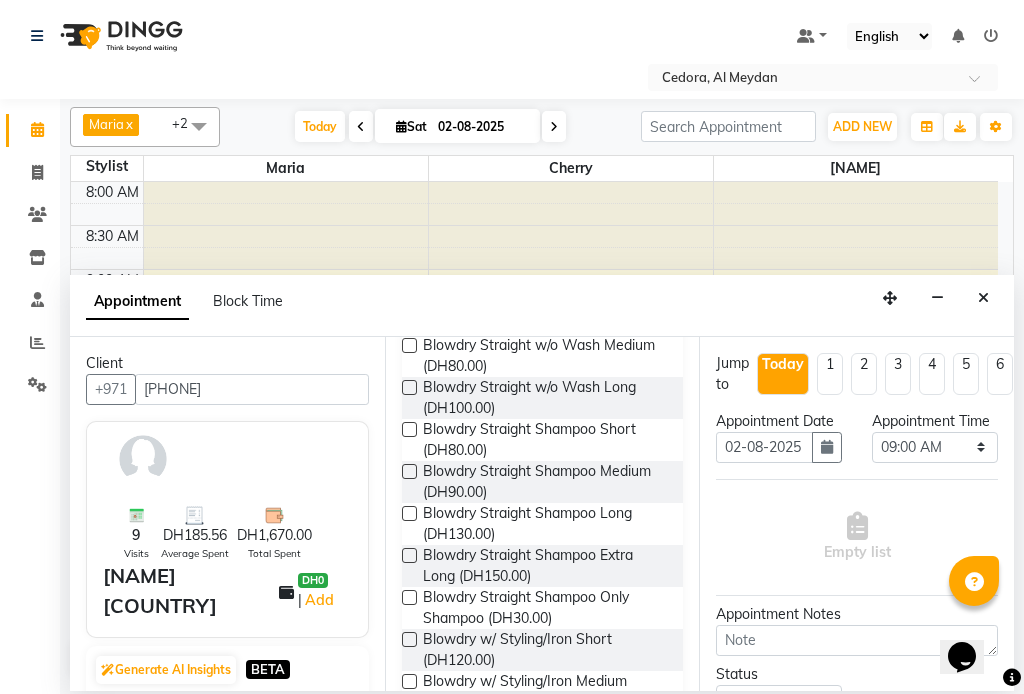 scroll, scrollTop: 1338, scrollLeft: 0, axis: vertical 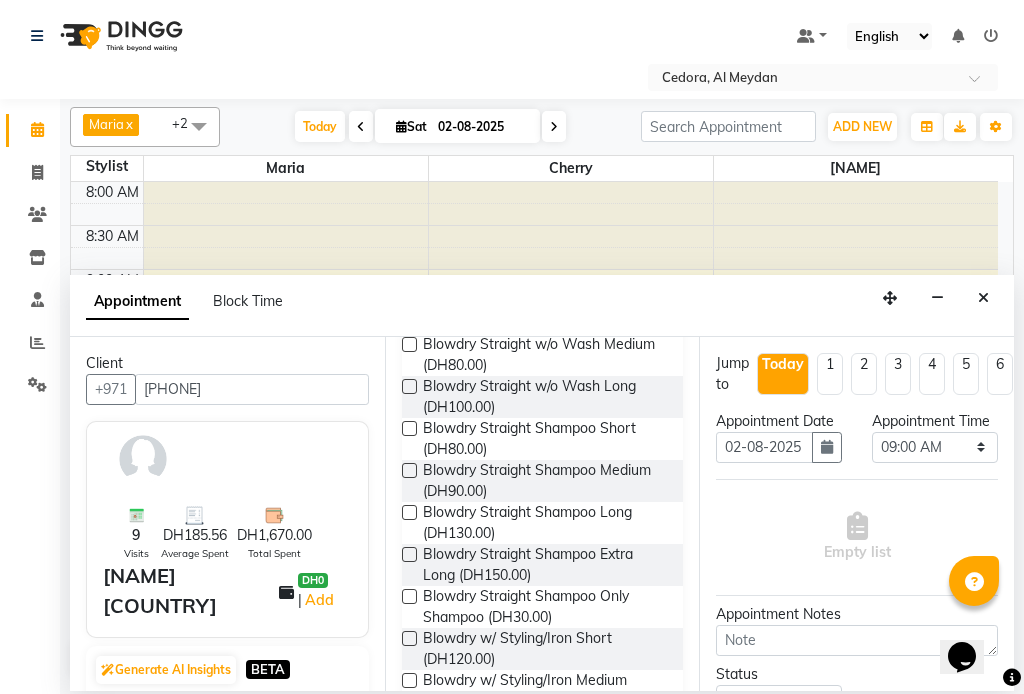 click at bounding box center [409, 554] 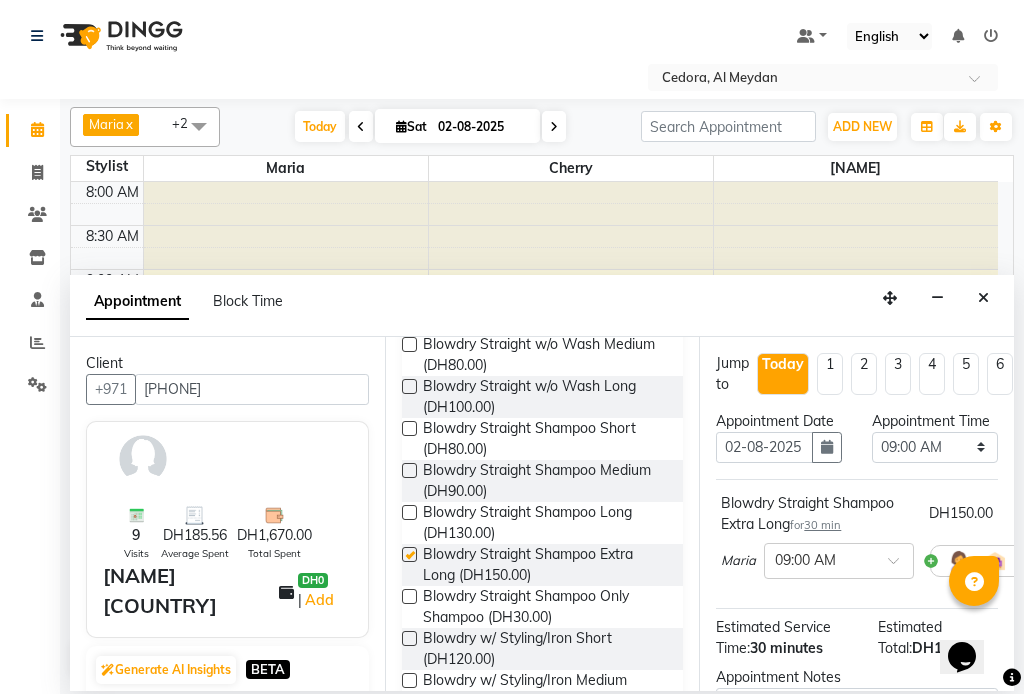 checkbox on "false" 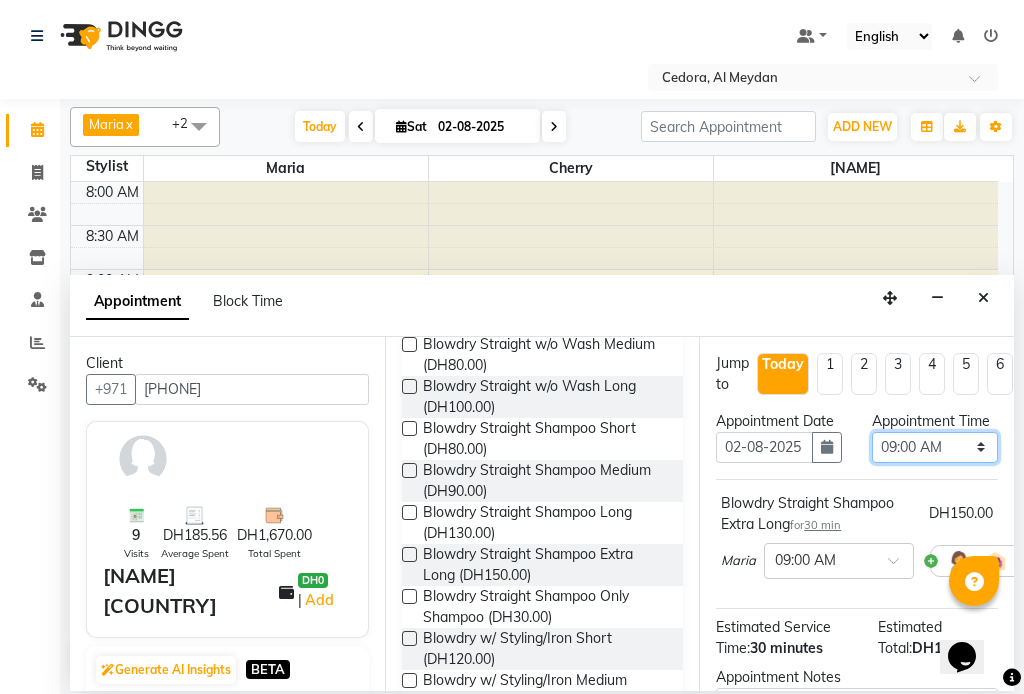click on "Select 09:00 AM 09:15 AM 09:30 AM 09:45 AM 10:00 AM 10:15 AM 10:30 AM 10:45 AM 11:00 AM 11:15 AM 11:30 AM 11:45 AM 12:00 PM 12:15 PM 12:30 PM 12:45 PM 01:00 PM 01:15 PM 01:30 PM 01:45 PM 02:00 PM 02:15 PM 02:30 PM 02:45 PM 03:00 PM 03:15 PM 03:30 PM 03:45 PM 04:00 PM 04:15 PM 04:30 PM 04:45 PM 05:00 PM 05:15 PM 05:30 PM 05:45 PM 06:00 PM 06:15 PM 06:30 PM 06:45 PM 07:00 PM 07:15 PM 07:30 PM 07:45 PM 08:00 PM 08:15 PM 08:30 PM 08:45 PM 09:00 PM" at bounding box center (935, 447) 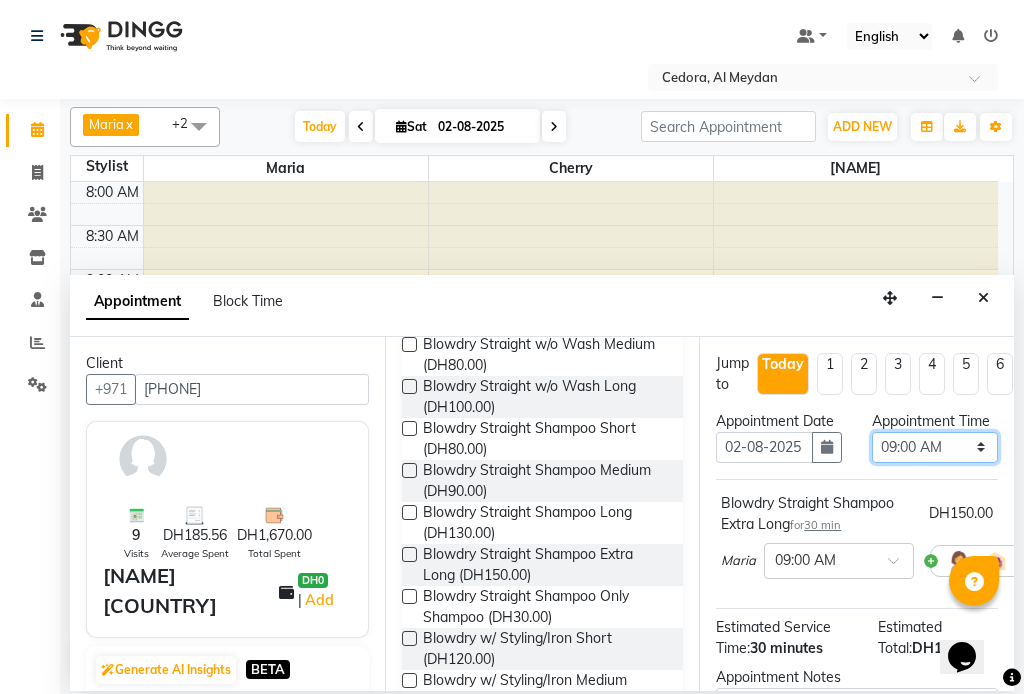 select on "780" 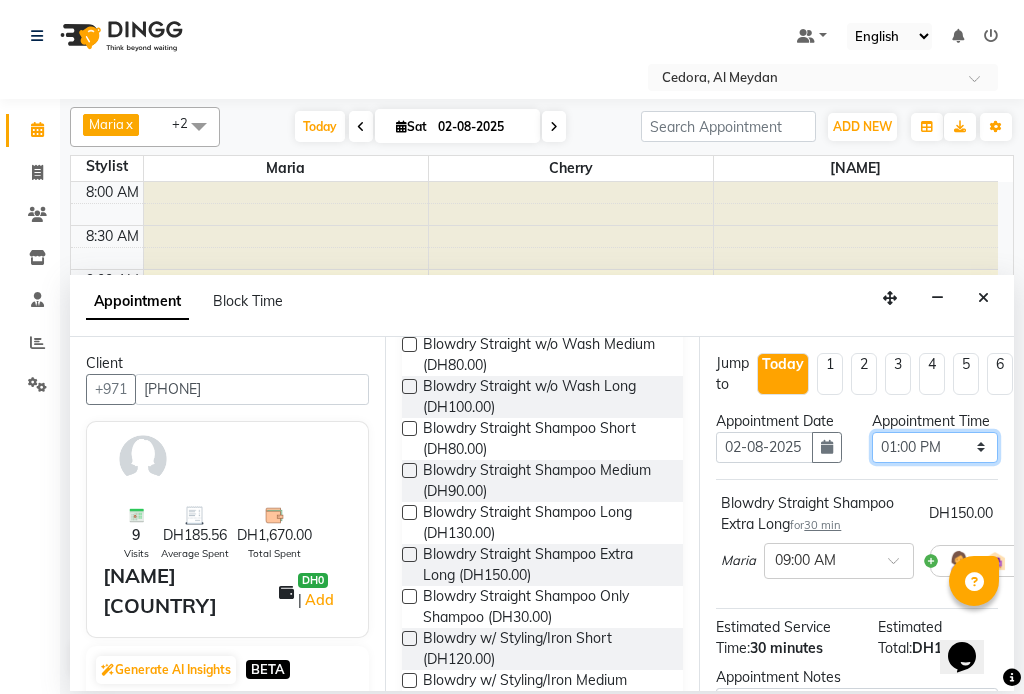 click on "Select 09:00 AM 09:15 AM 09:30 AM 09:45 AM 10:00 AM 10:15 AM 10:30 AM 10:45 AM 11:00 AM 11:15 AM 11:30 AM 11:45 AM 12:00 PM 12:15 PM 12:30 PM 12:45 PM 01:00 PM 01:15 PM 01:30 PM 01:45 PM 02:00 PM 02:15 PM 02:30 PM 02:45 PM 03:00 PM 03:15 PM 03:30 PM 03:45 PM 04:00 PM 04:15 PM 04:30 PM 04:45 PM 05:00 PM 05:15 PM 05:30 PM 05:45 PM 06:00 PM 06:15 PM 06:30 PM 06:45 PM 07:00 PM 07:15 PM 07:30 PM 07:45 PM 08:00 PM 08:15 PM 08:30 PM 08:45 PM 09:00 PM" at bounding box center (935, 447) 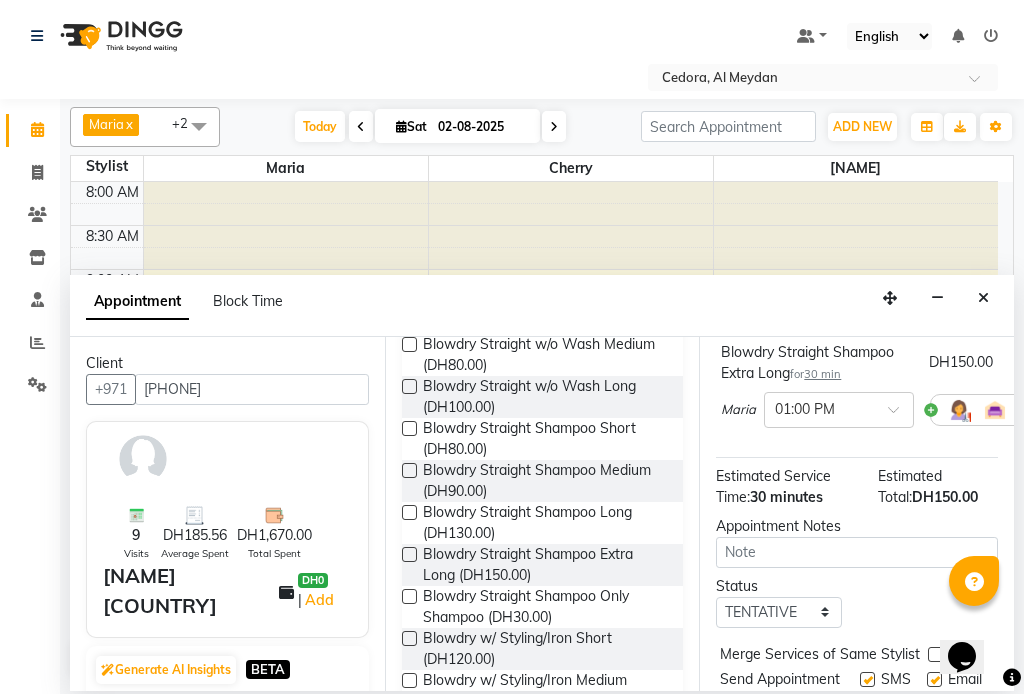 scroll, scrollTop: 288, scrollLeft: 0, axis: vertical 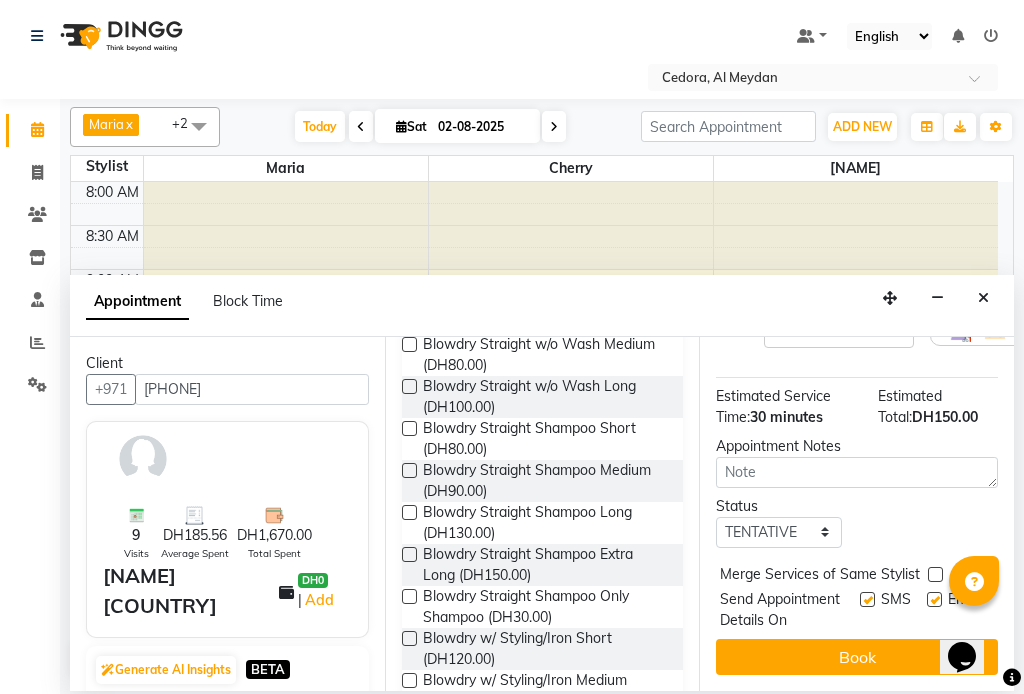 click at bounding box center (935, 574) 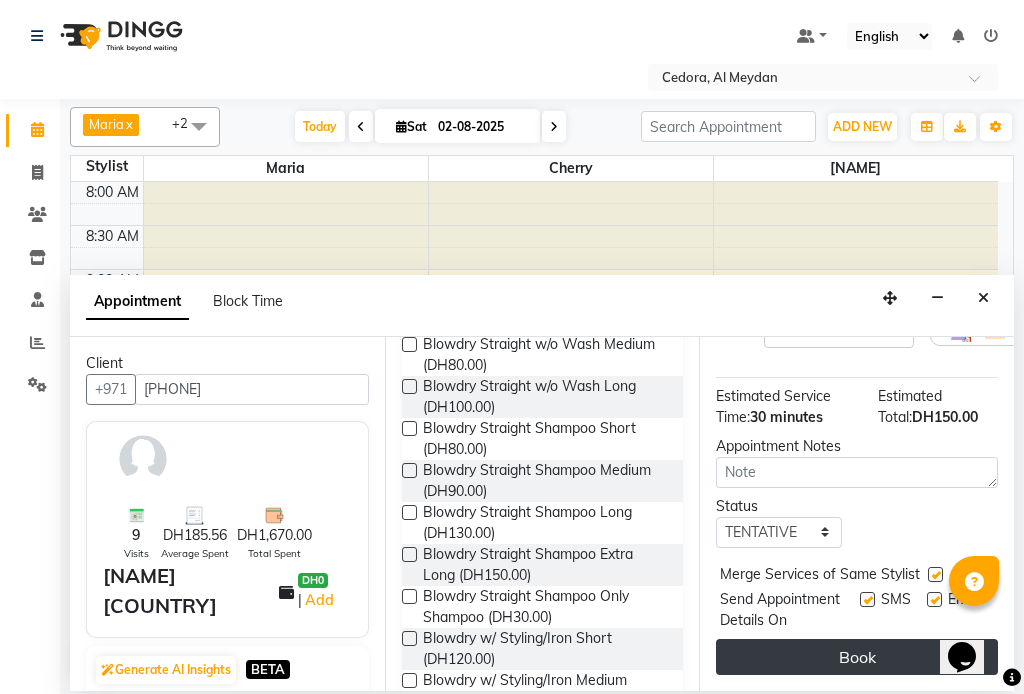 click on "Book" at bounding box center [857, 657] 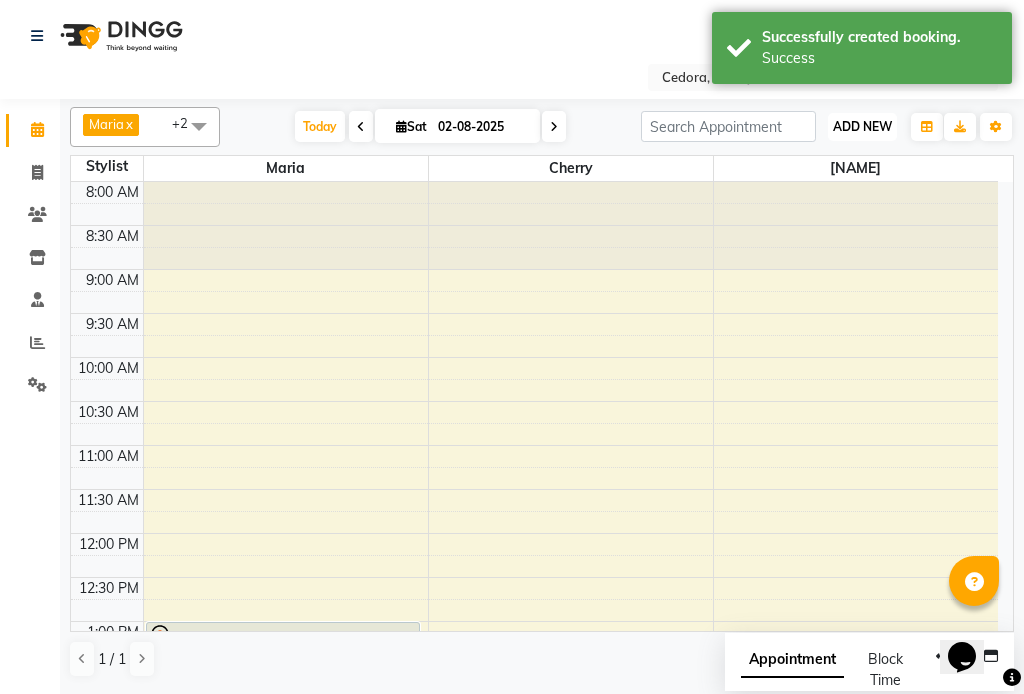 click on "ADD NEW" at bounding box center [862, 126] 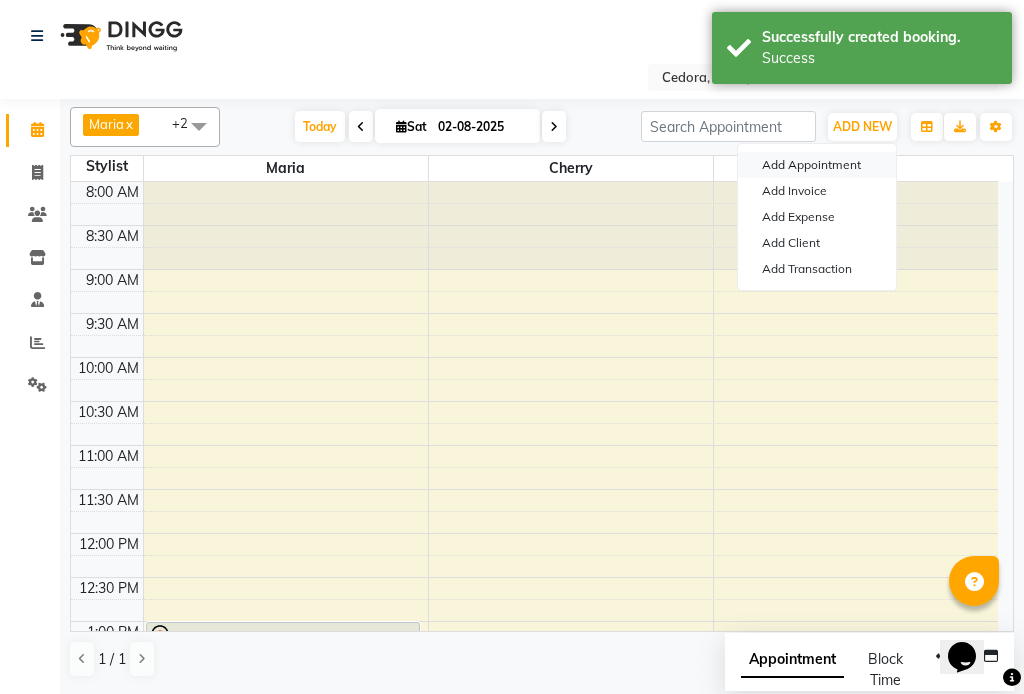 click on "Add Appointment" at bounding box center [817, 165] 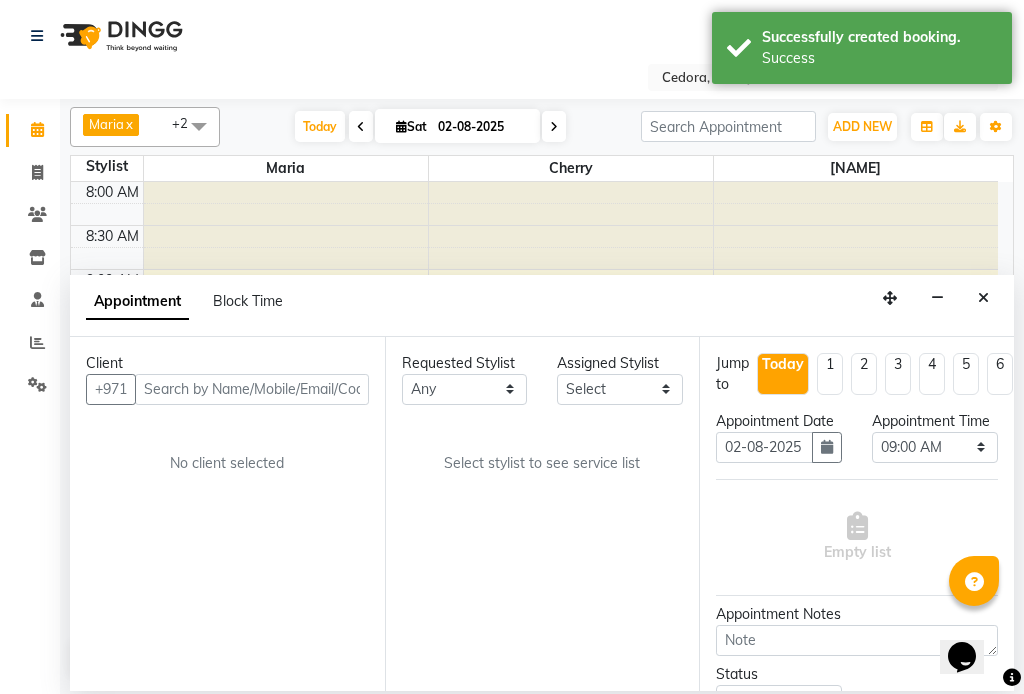 click at bounding box center (856, 226) 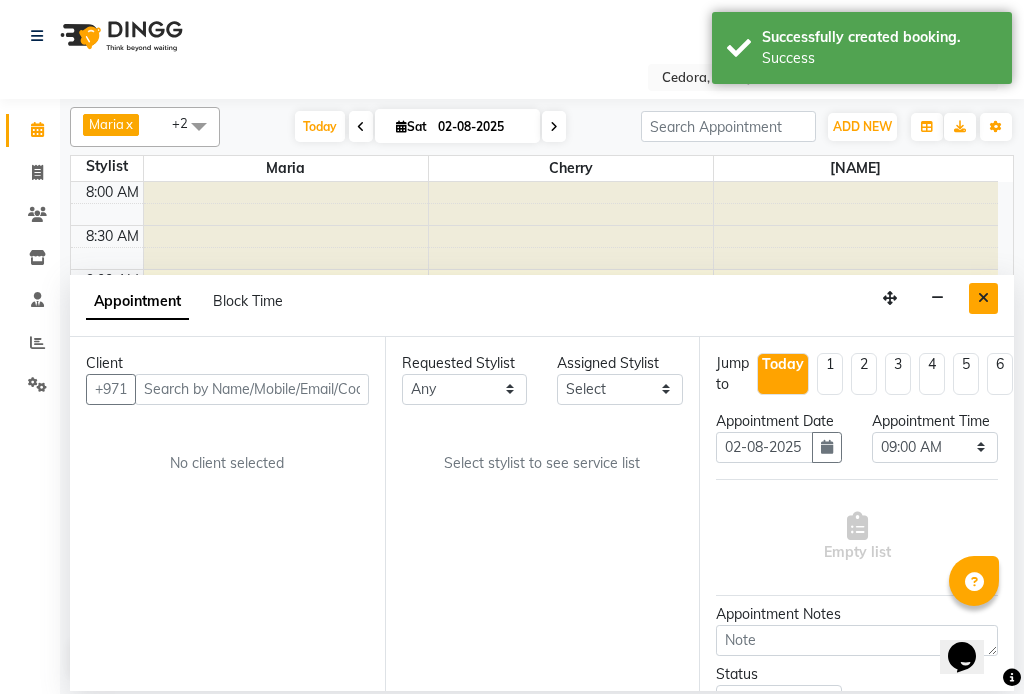 click at bounding box center [983, 298] 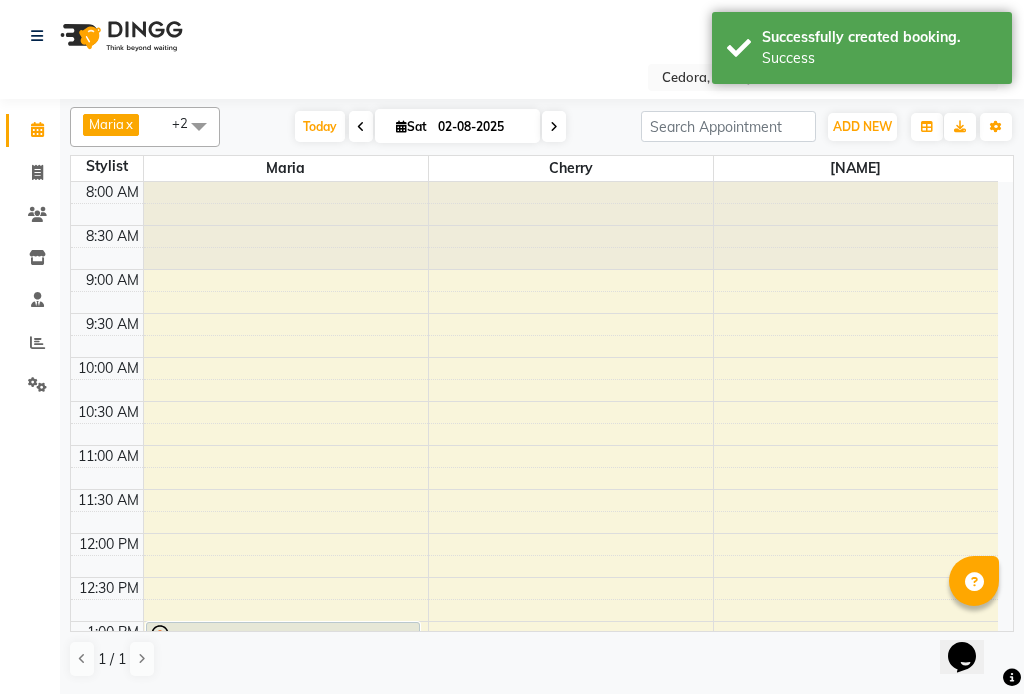 select on "34802" 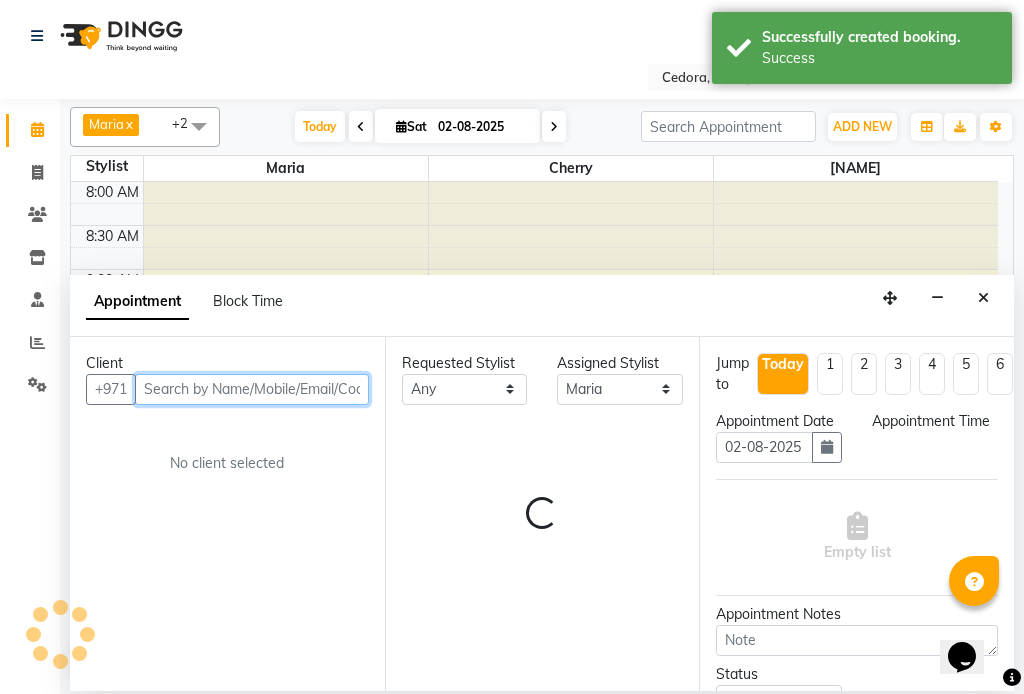 select on "705" 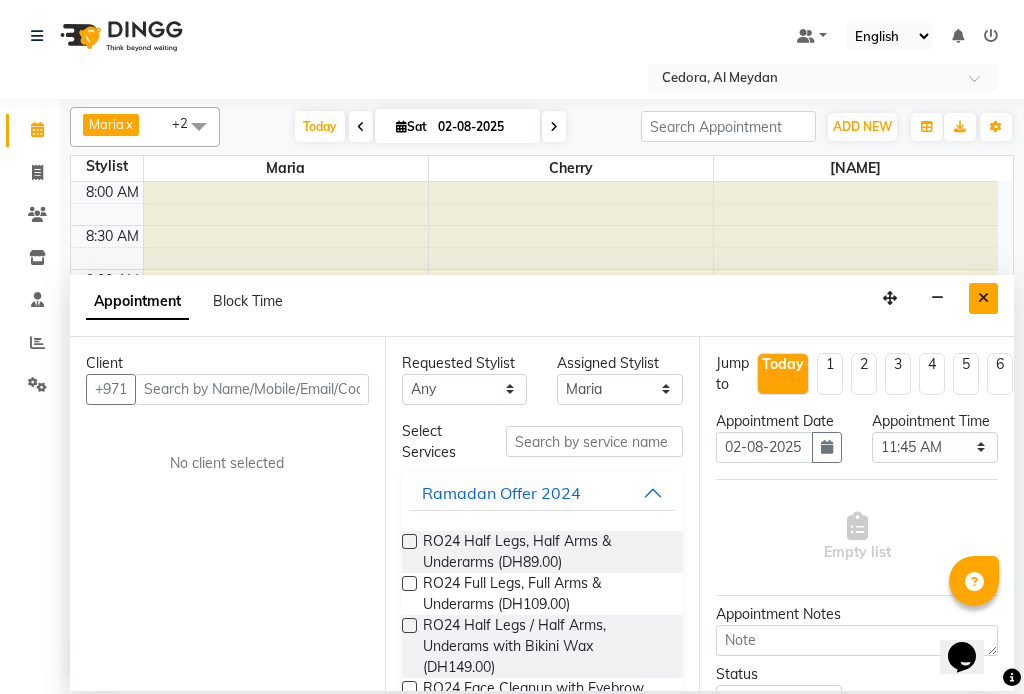 click at bounding box center (983, 298) 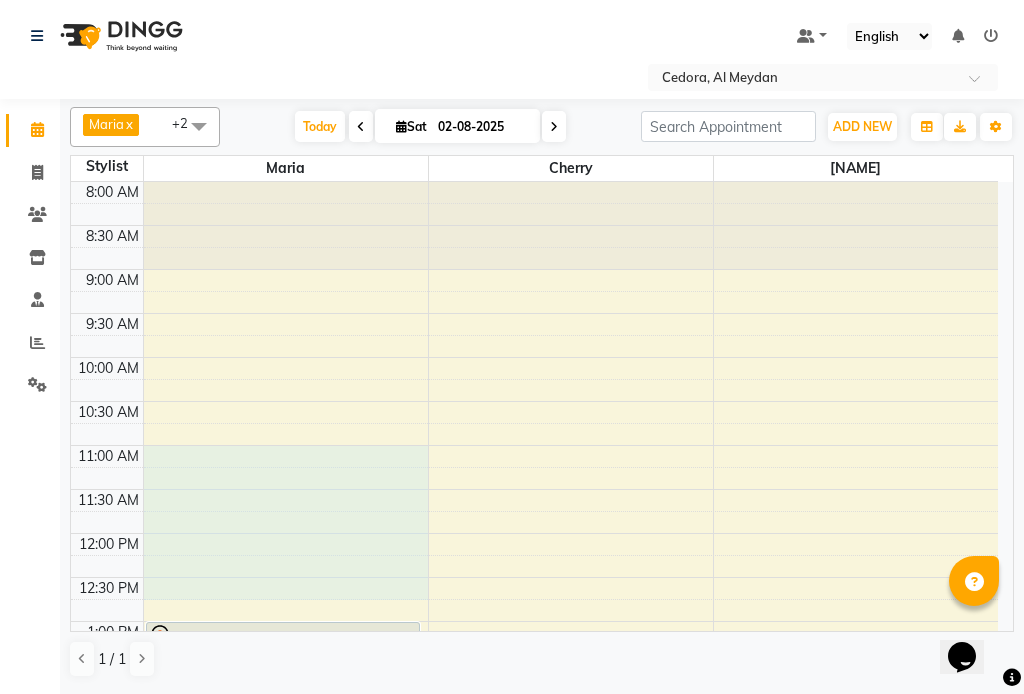 select on "34802" 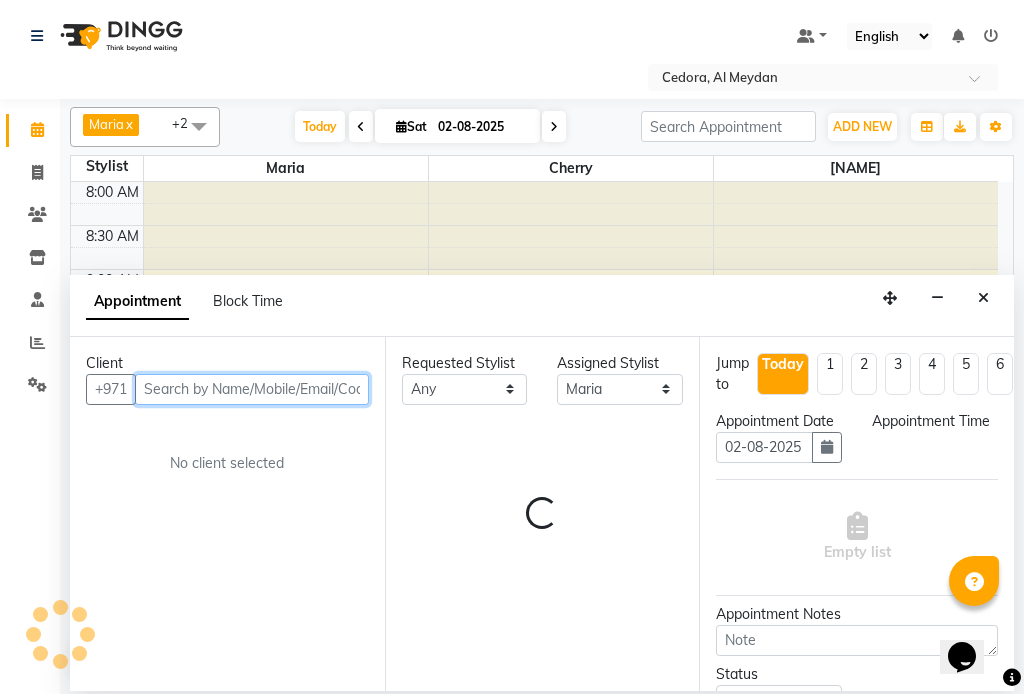 select on "645" 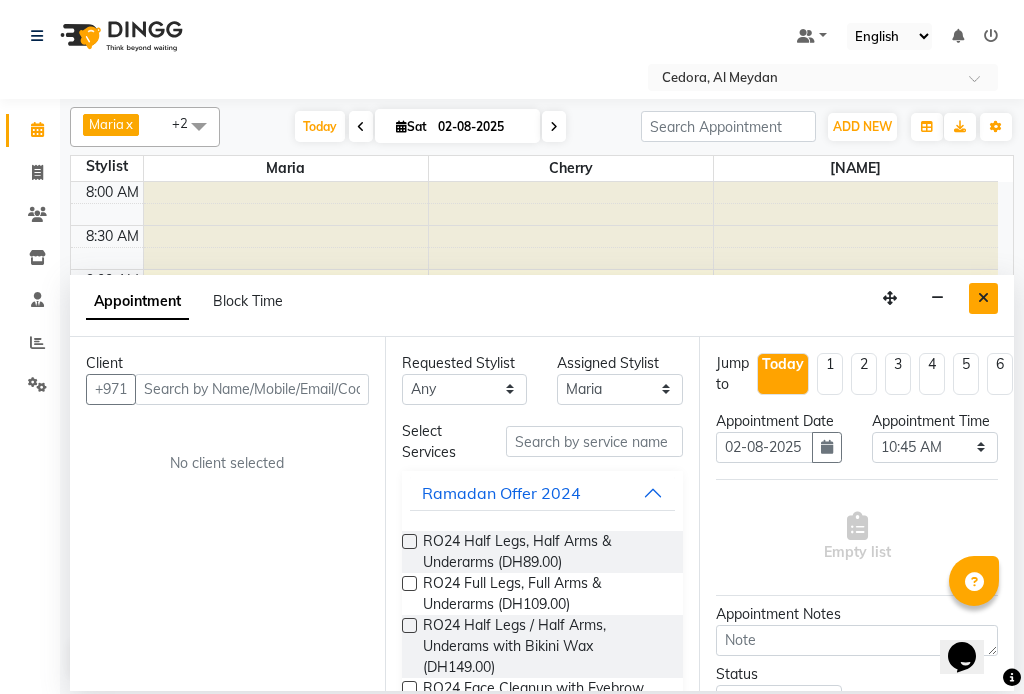 click at bounding box center [983, 298] 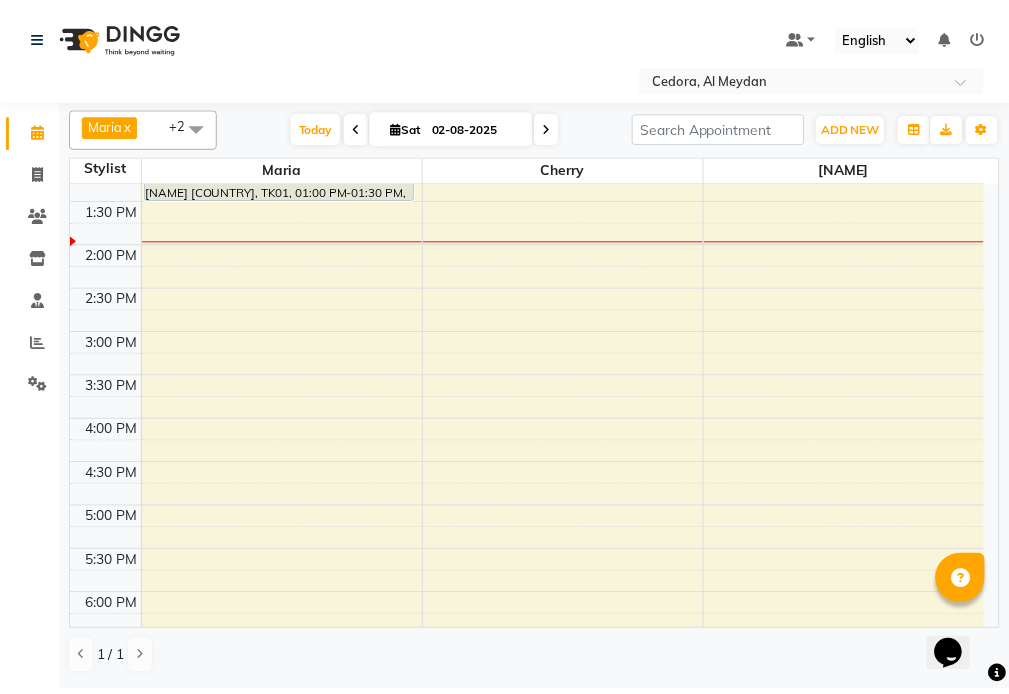 scroll, scrollTop: 356, scrollLeft: 0, axis: vertical 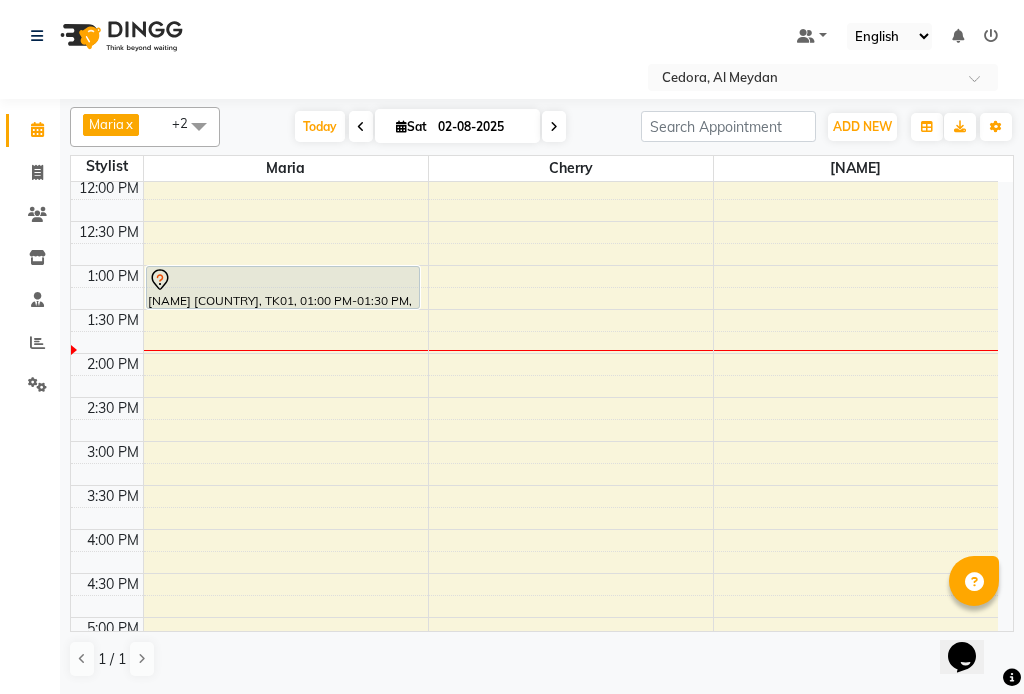 click on "[NAME] [COUNTRY], TK01, 01:00 PM-01:30 PM, Blowdry Straight Shampoo Extra Long" at bounding box center [283, 287] 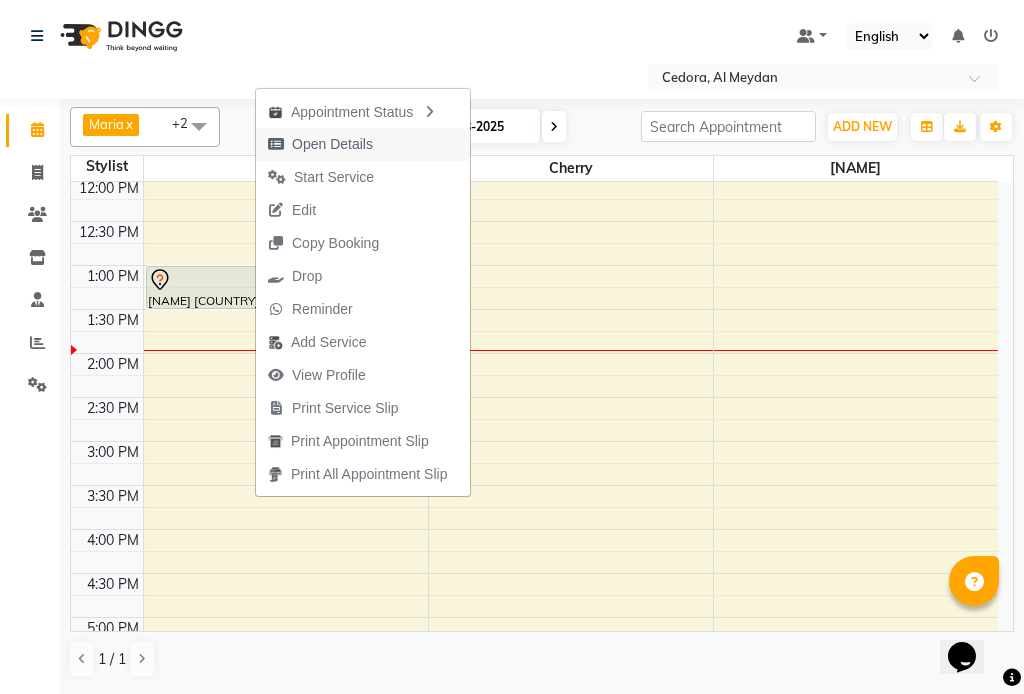 click on "Open Details" at bounding box center (332, 144) 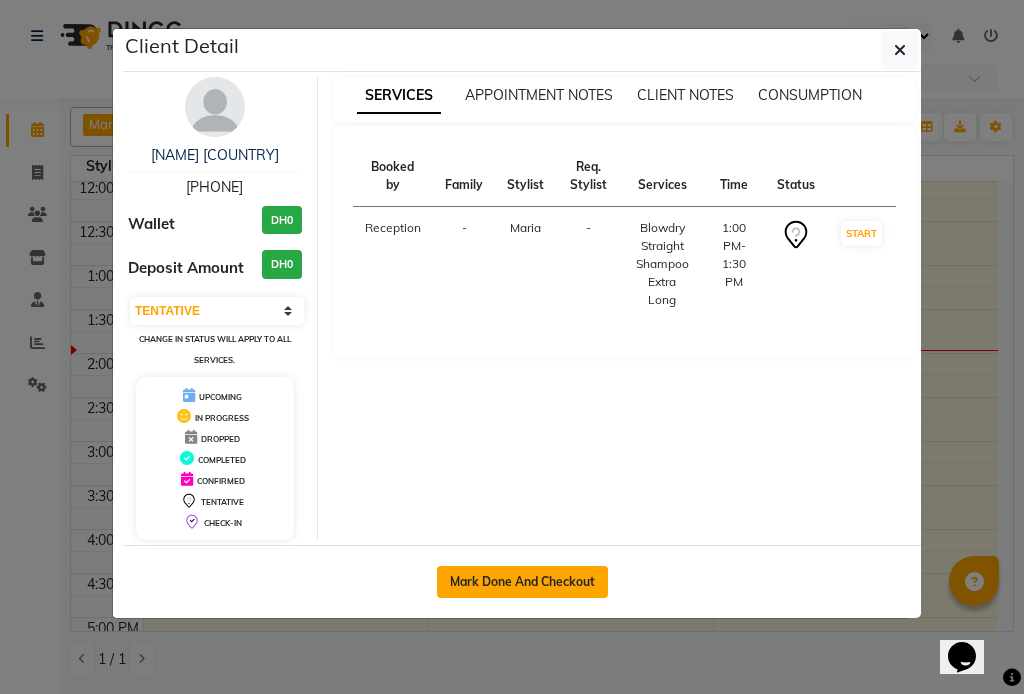 click on "Mark Done And Checkout" 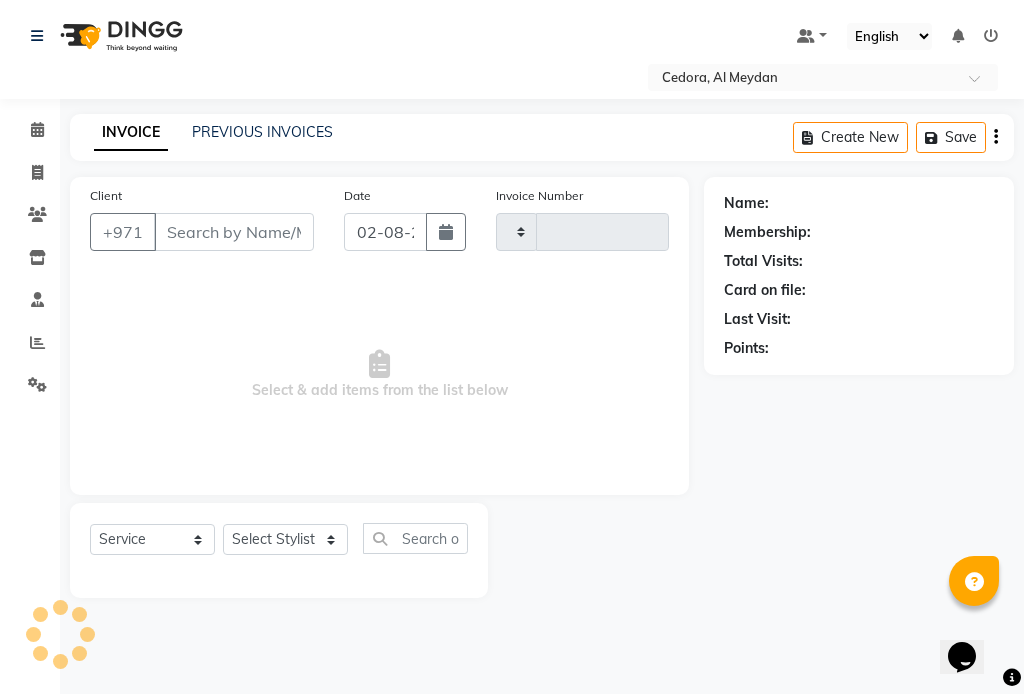 type on "0572" 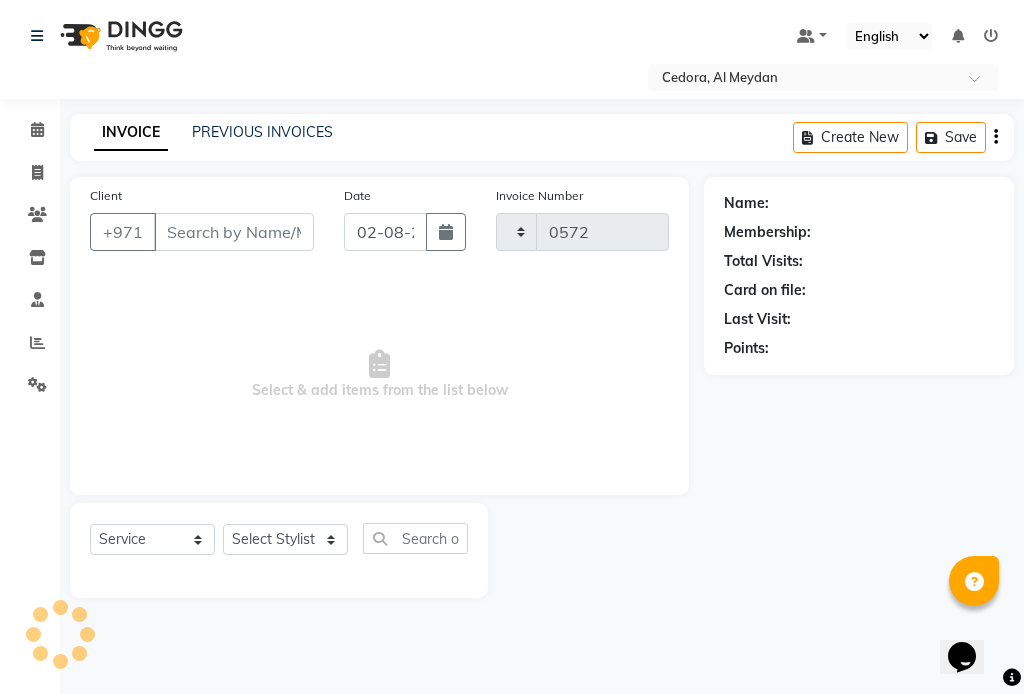 select on "5144" 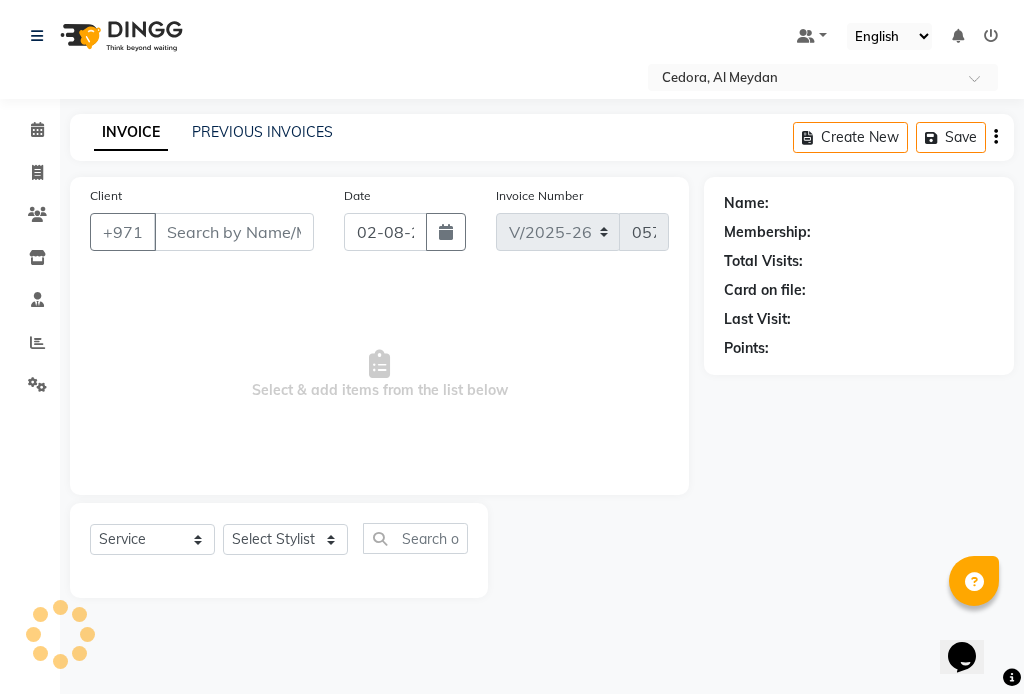 type on "[PHONE]" 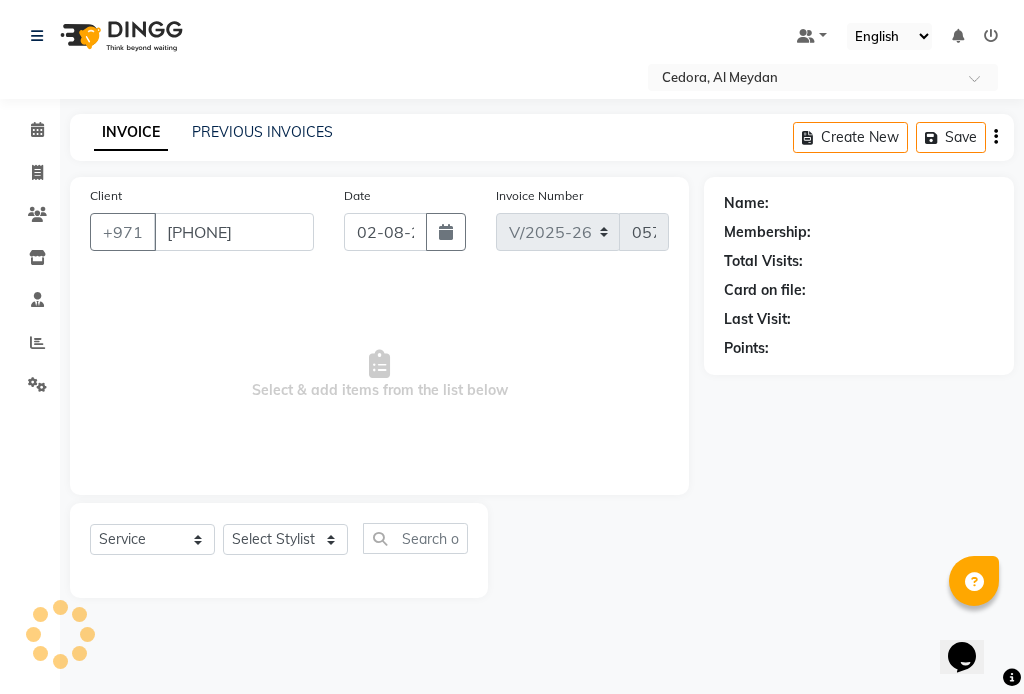 select on "34802" 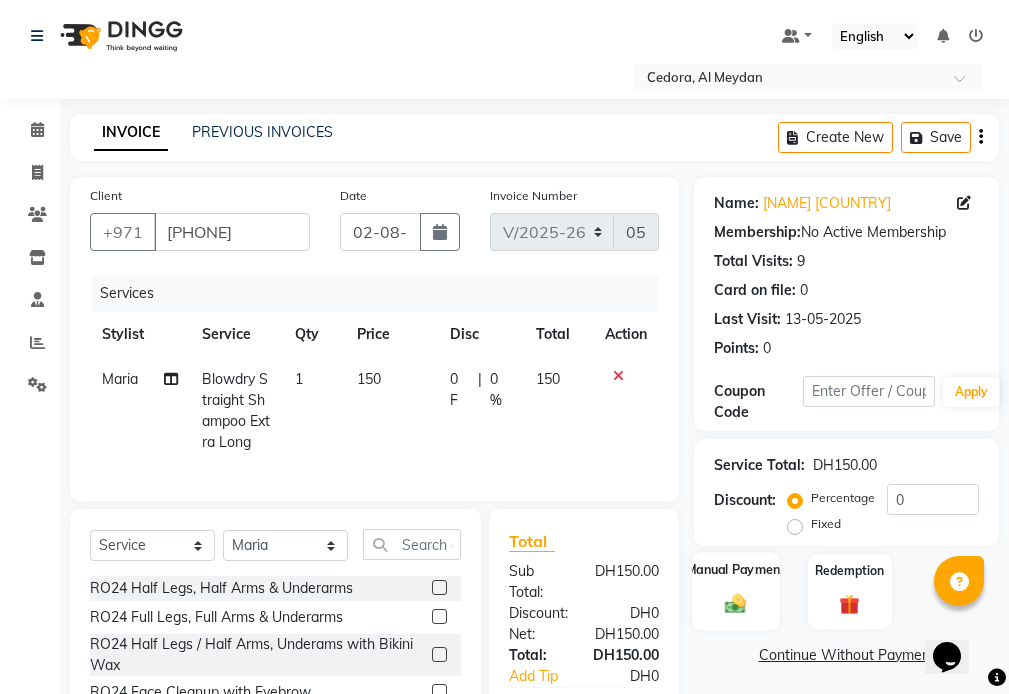 click on "Manual Payment" 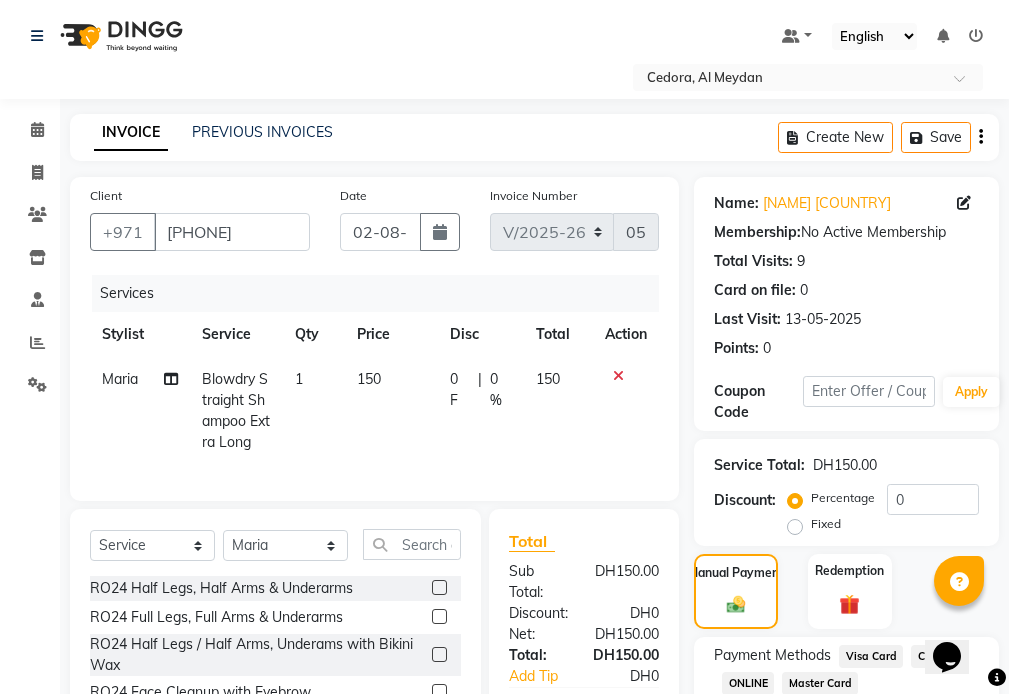 click on "Visa Card" 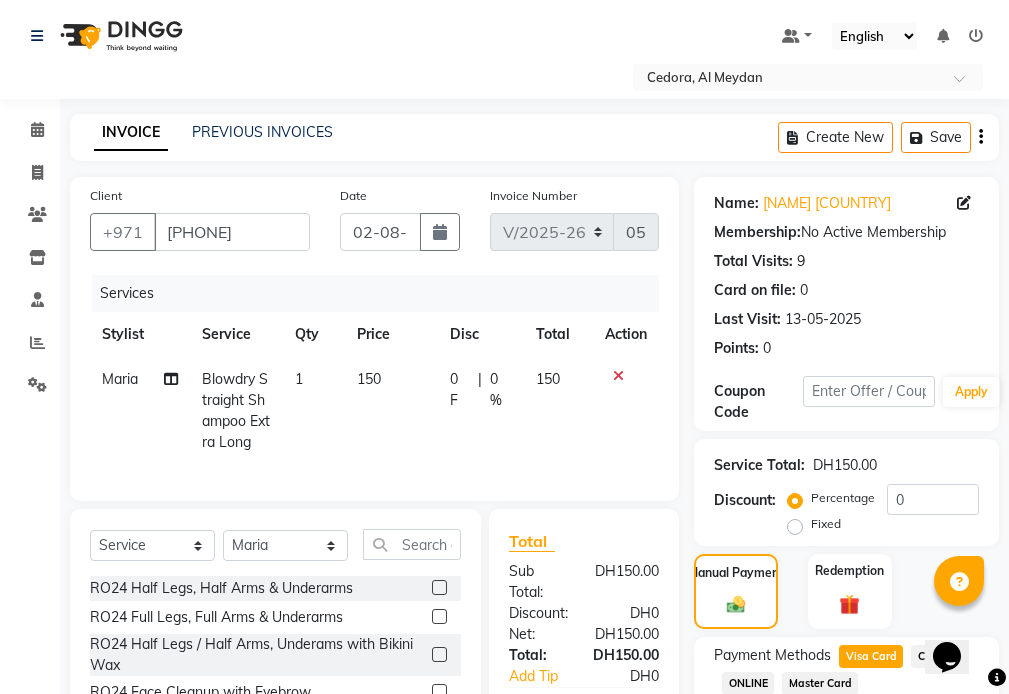 scroll, scrollTop: 190, scrollLeft: 0, axis: vertical 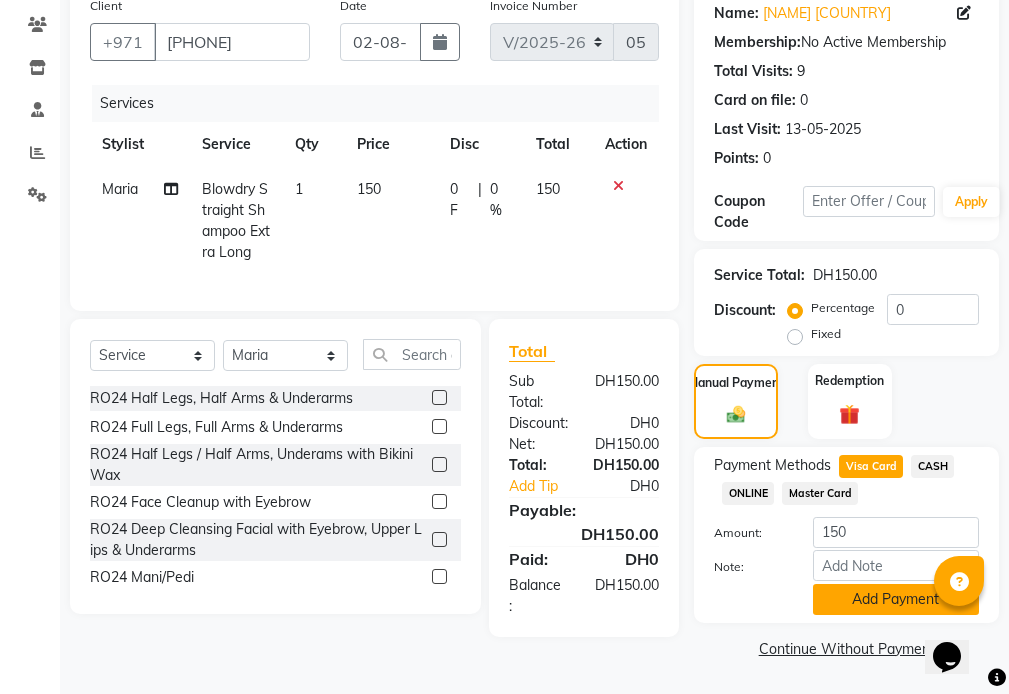 click on "Add Payment" 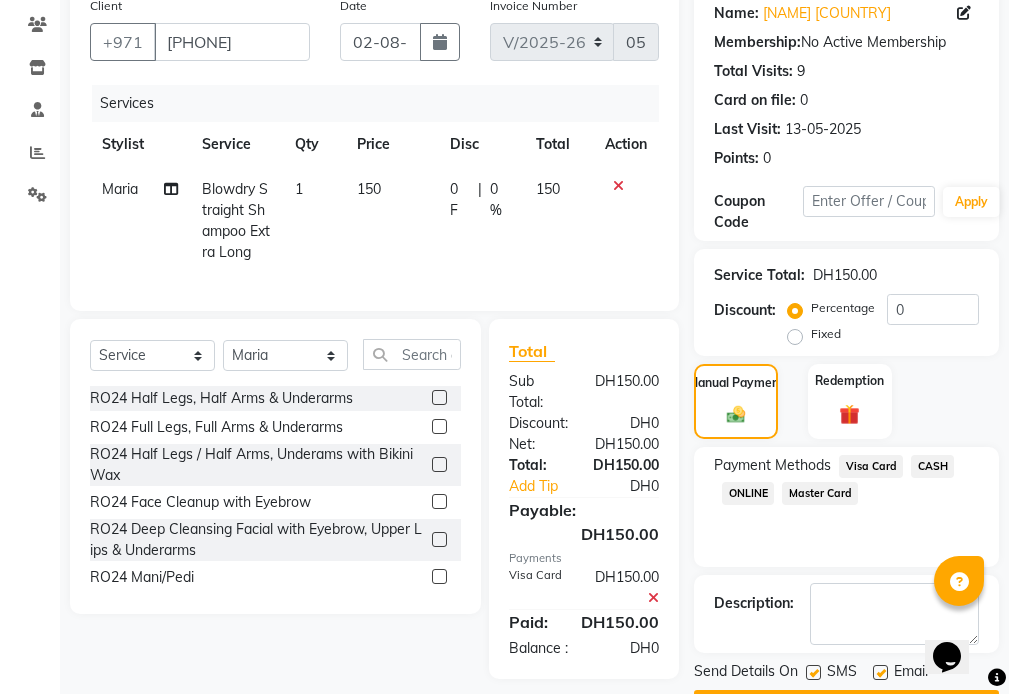 scroll, scrollTop: 247, scrollLeft: 0, axis: vertical 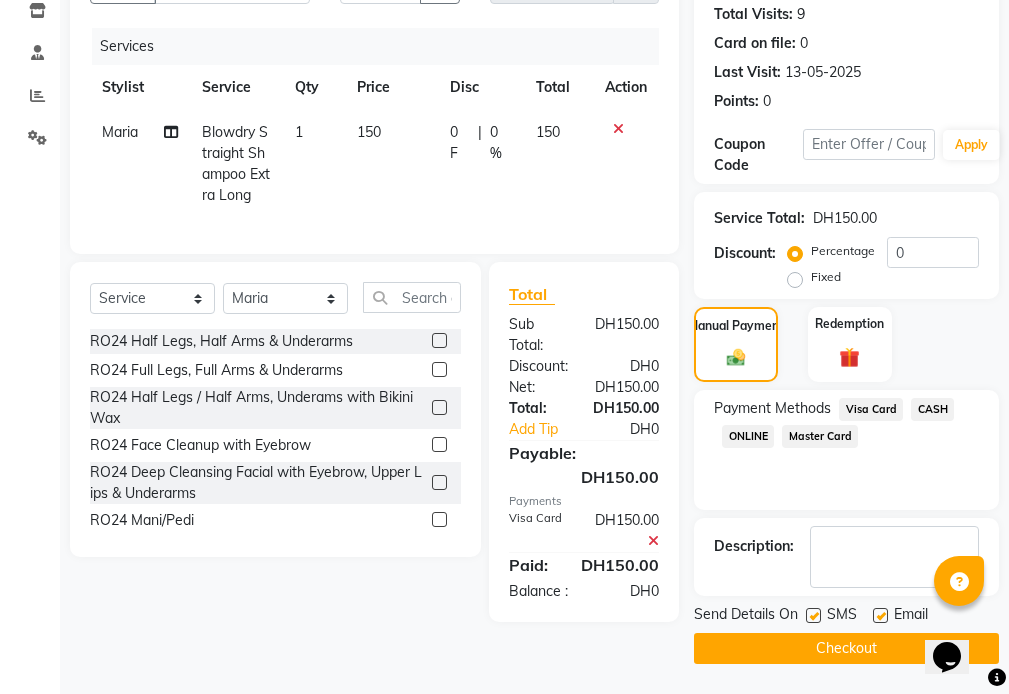 click on "Checkout" 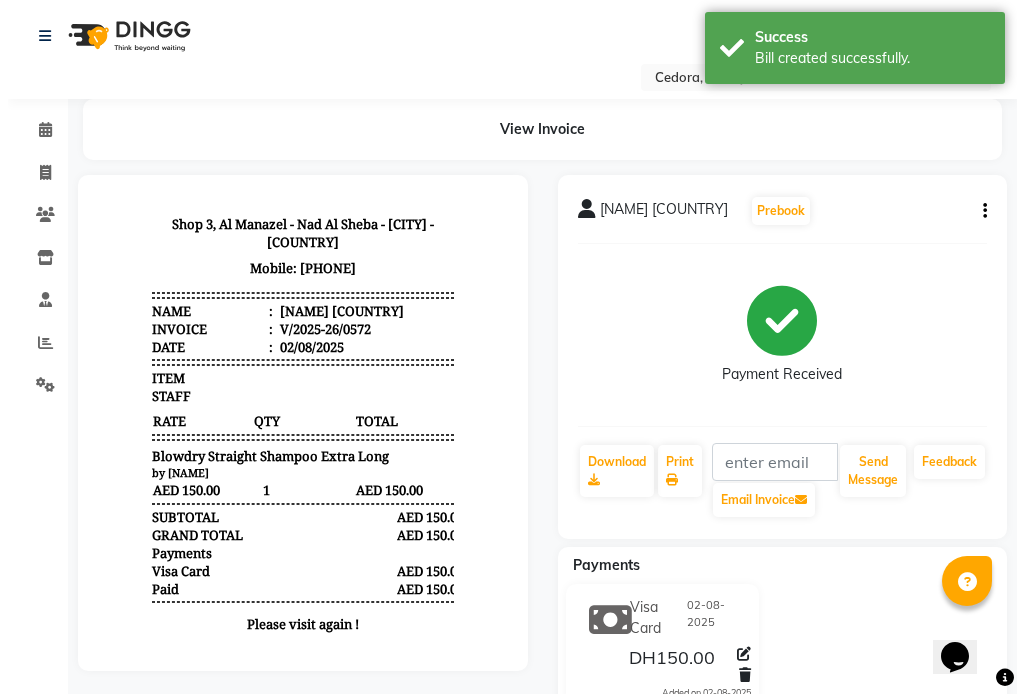 scroll, scrollTop: 0, scrollLeft: 0, axis: both 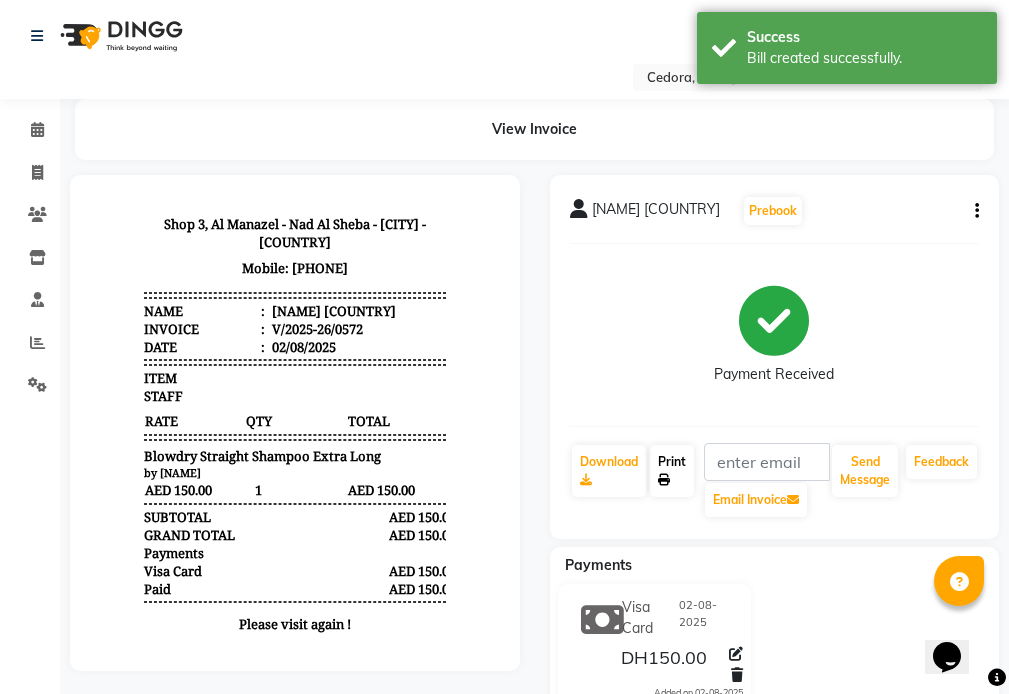click on "Print" 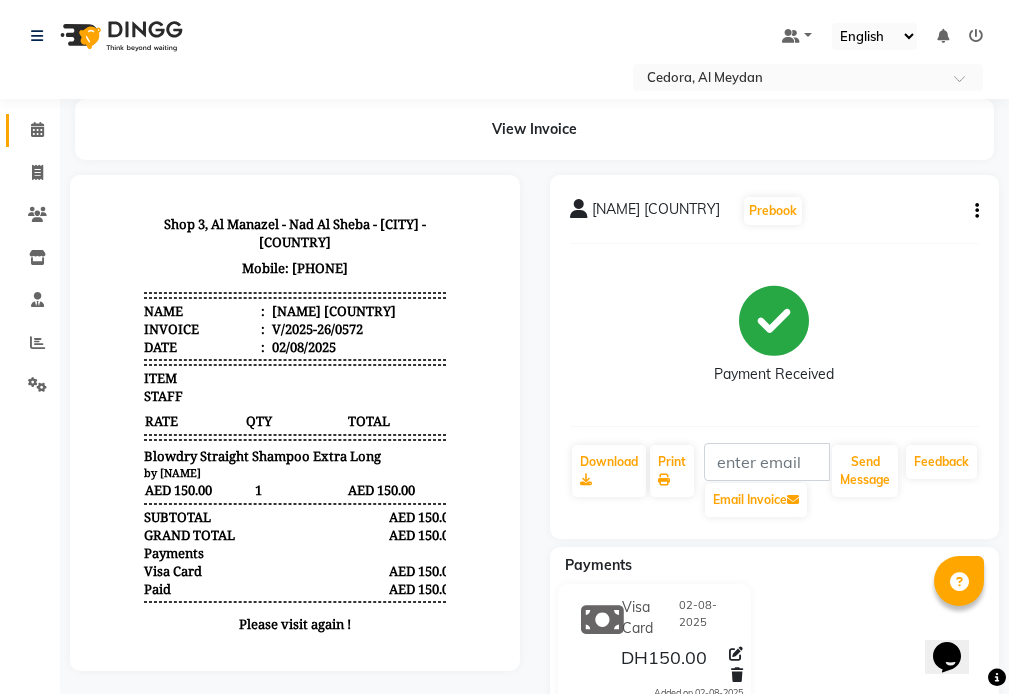 click 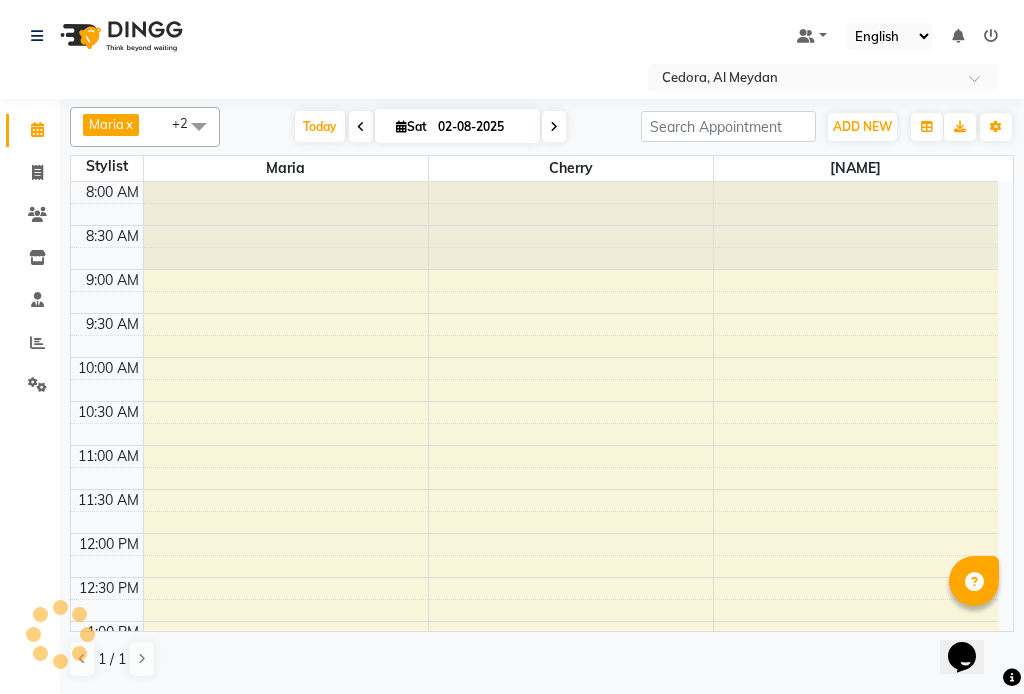 scroll, scrollTop: 441, scrollLeft: 0, axis: vertical 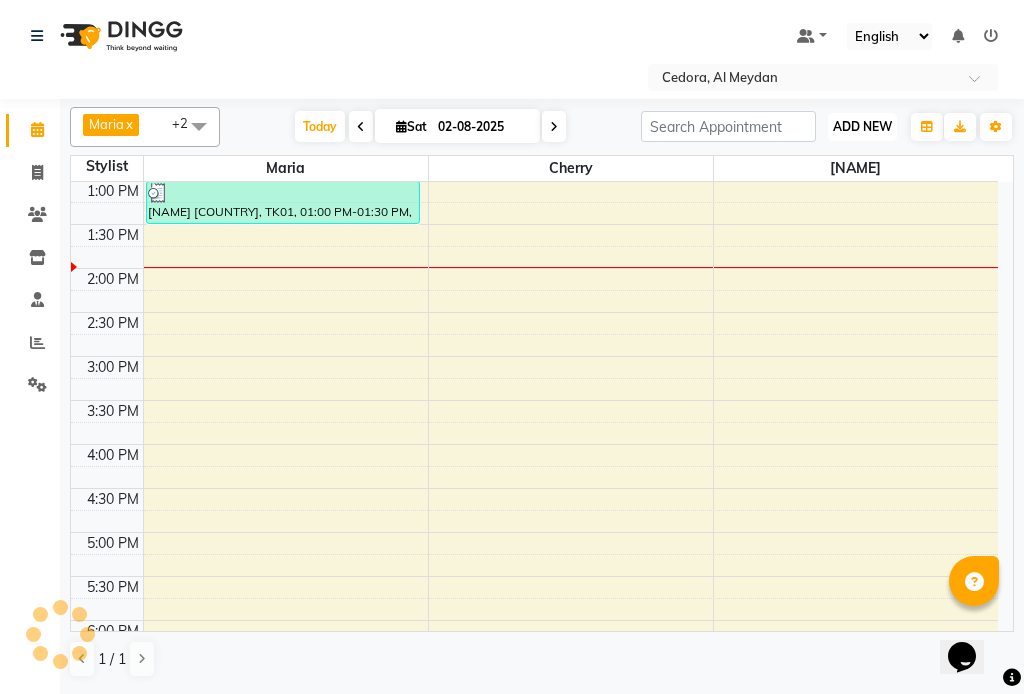 click on "ADD NEW" at bounding box center [862, 126] 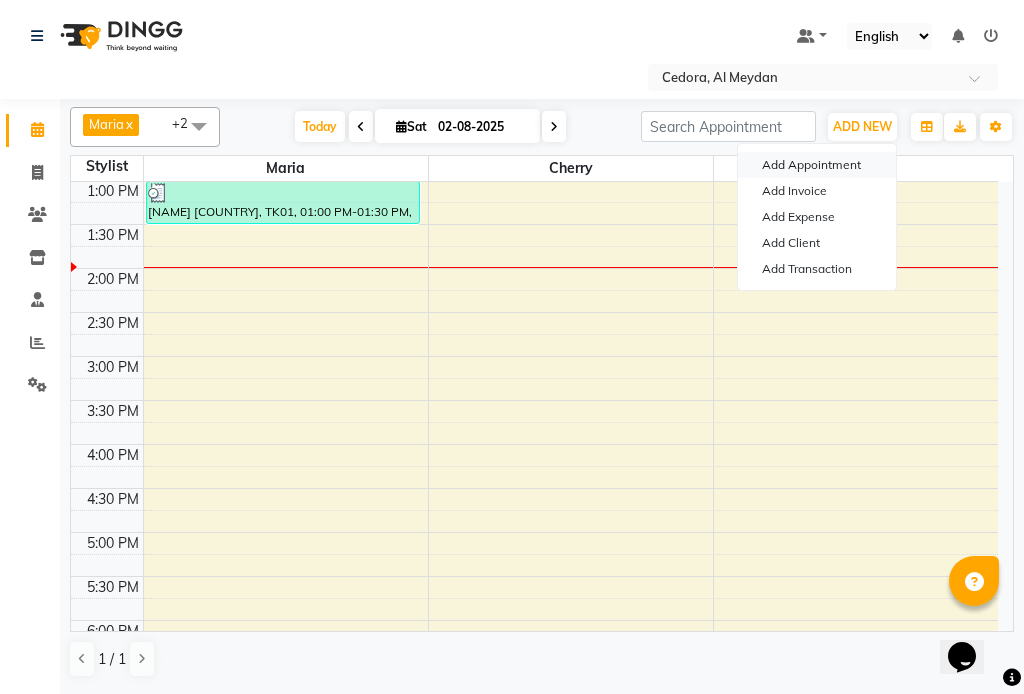 click on "Add Appointment" at bounding box center [817, 165] 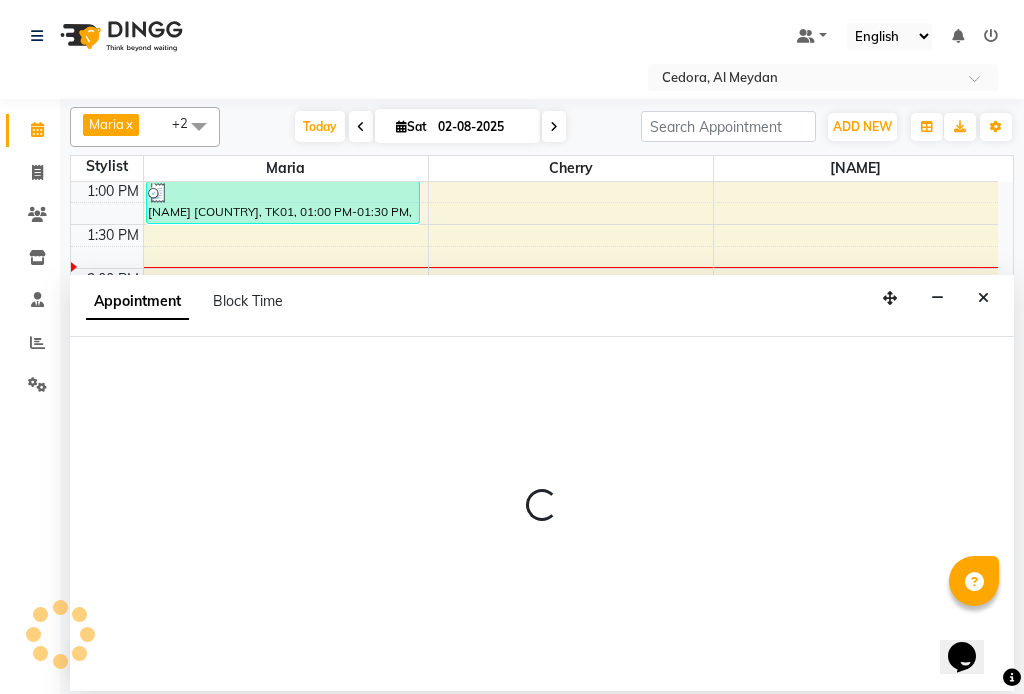 select on "540" 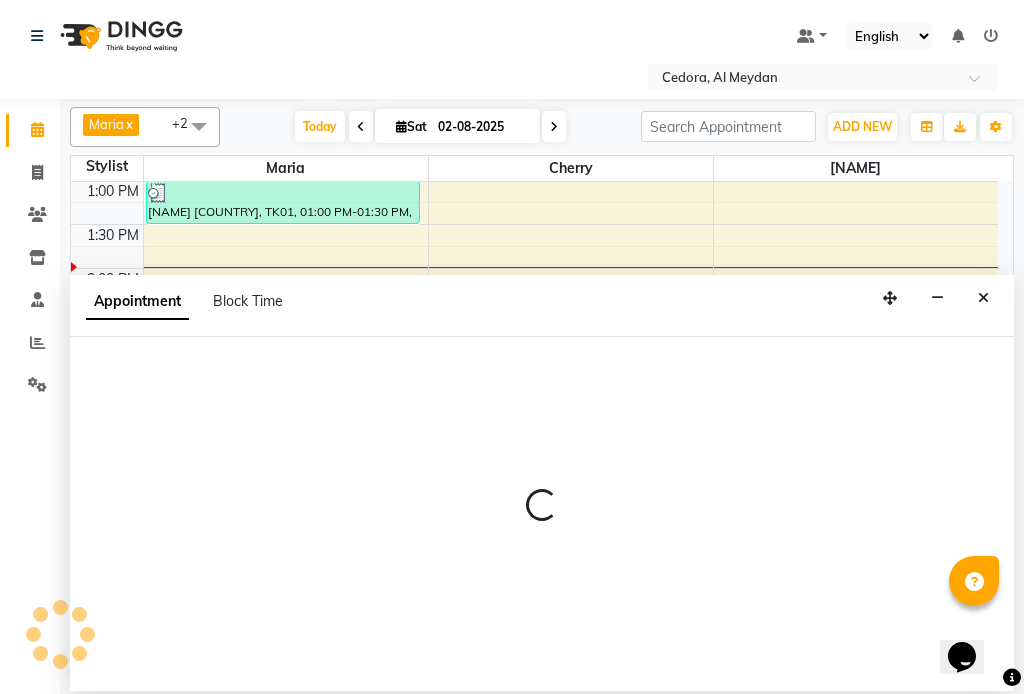 select on "tentative" 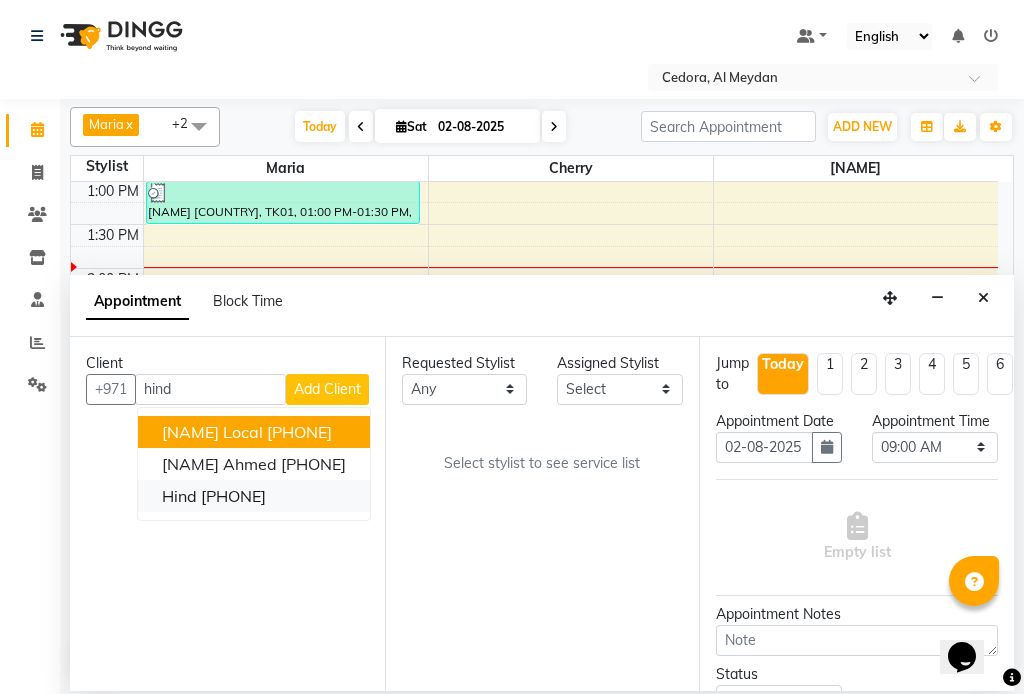 click on "Hind" at bounding box center [179, 496] 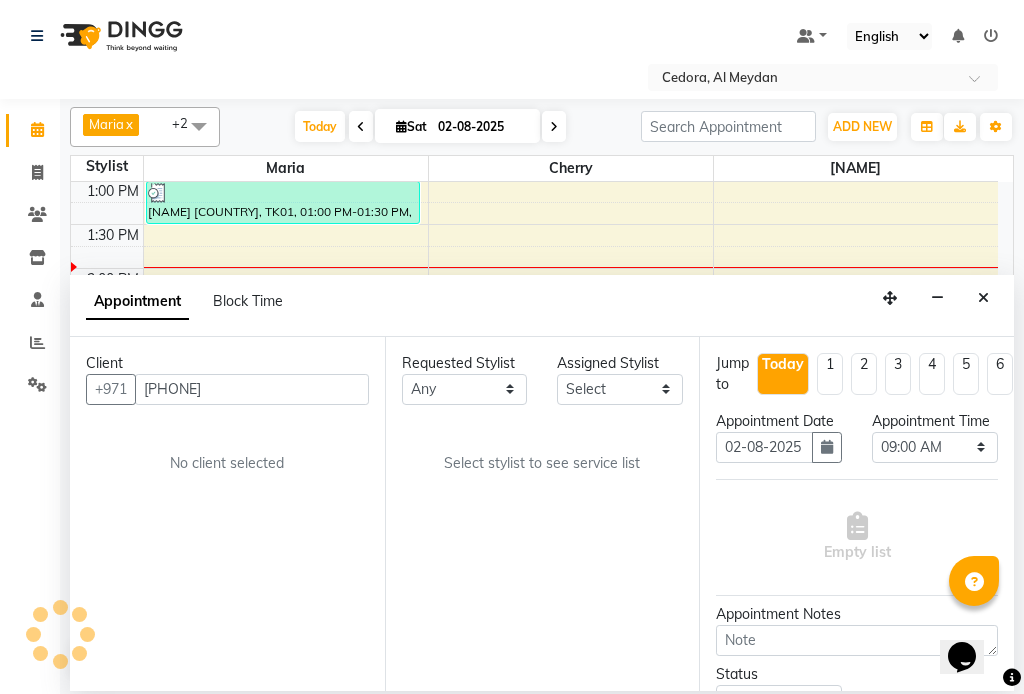 type on "[PHONE]" 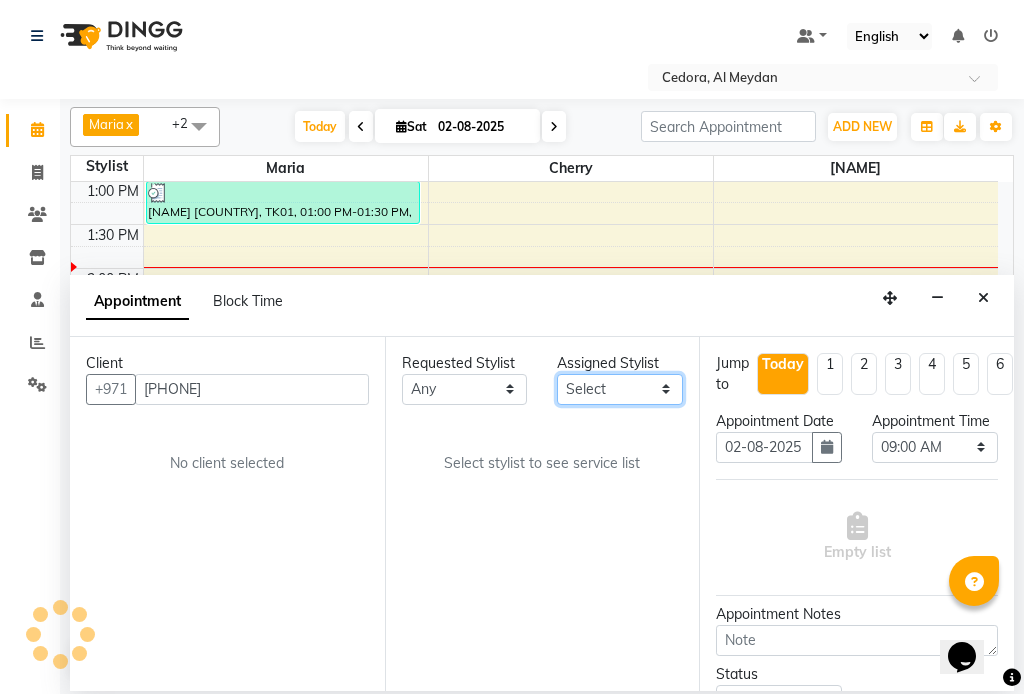 click on "Select Cherry [NAME] [NAME] [NAME]" at bounding box center (620, 389) 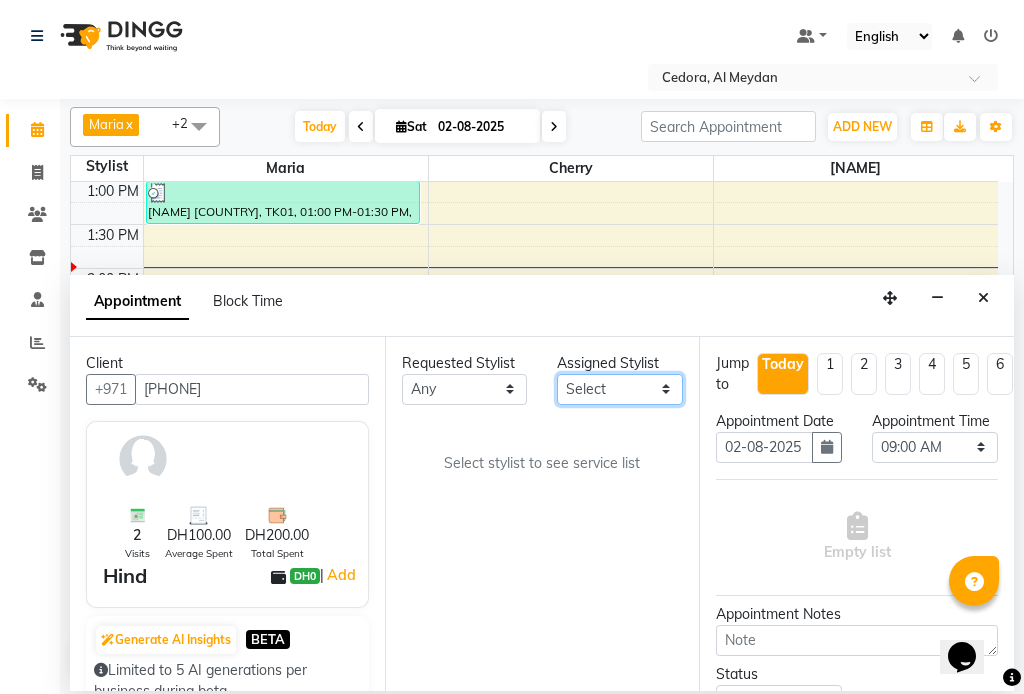 select on "34802" 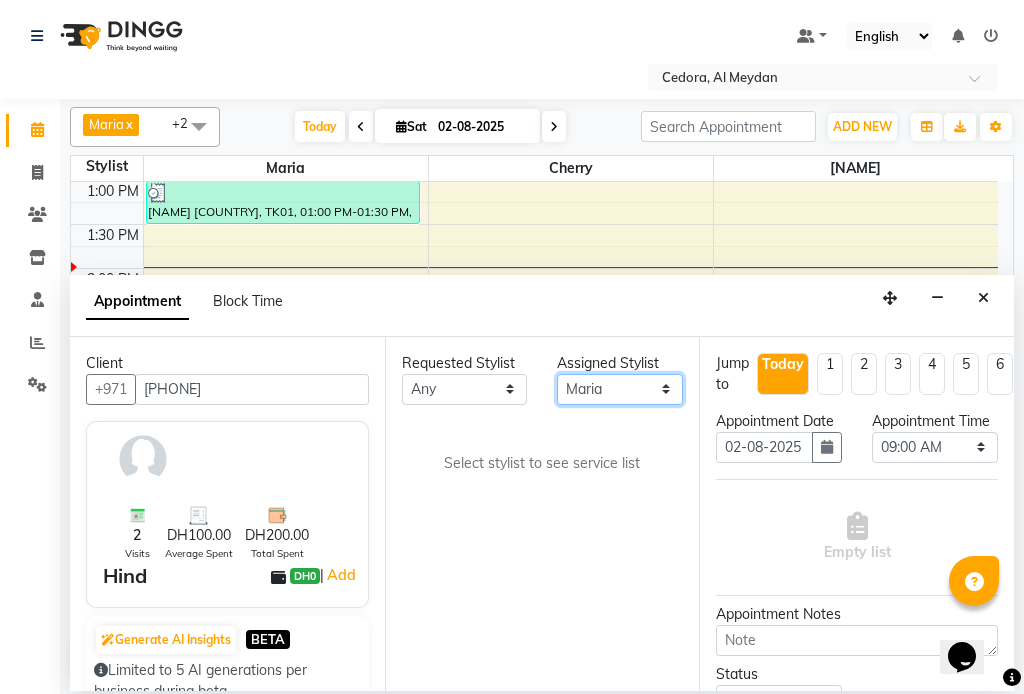 click on "Select Cherry [NAME] [NAME] [NAME]" at bounding box center [620, 389] 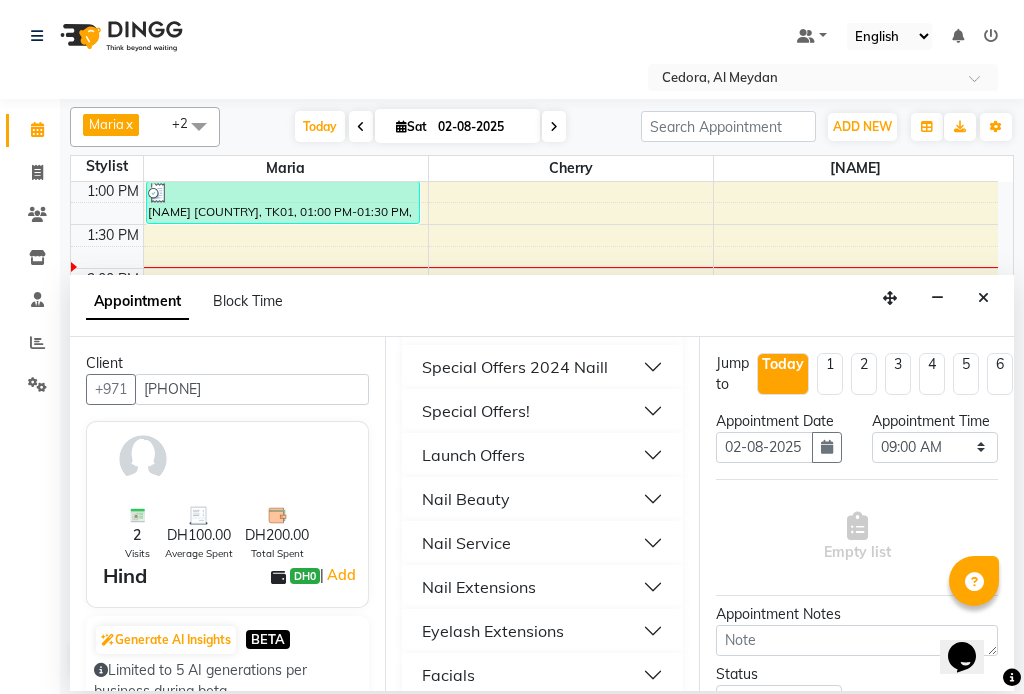 scroll, scrollTop: 983, scrollLeft: 0, axis: vertical 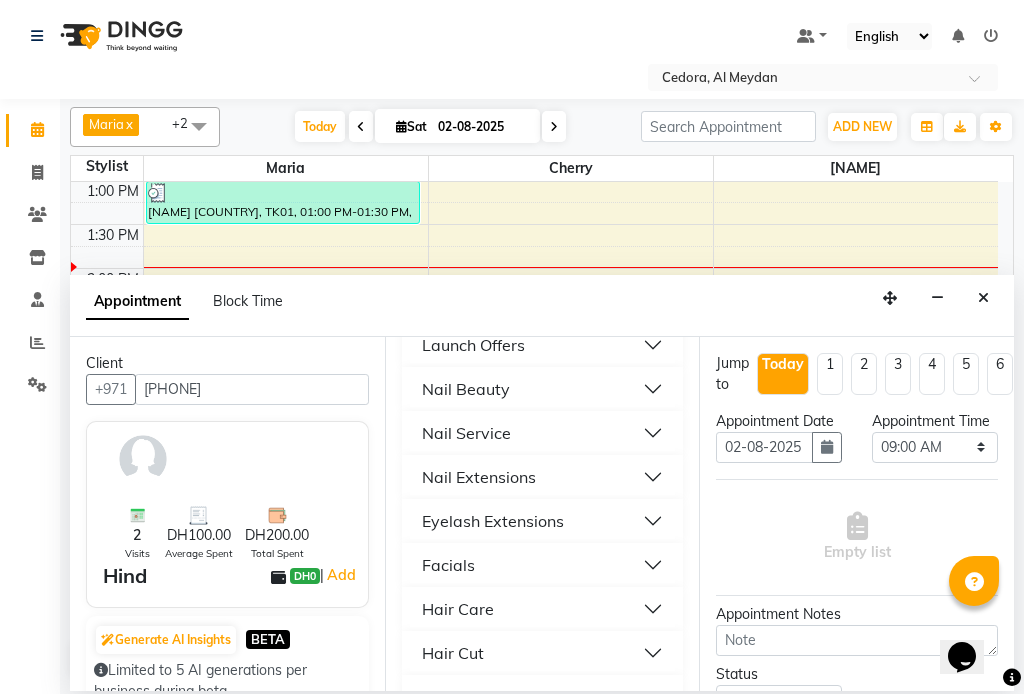 click on "Hair Care" at bounding box center [458, 609] 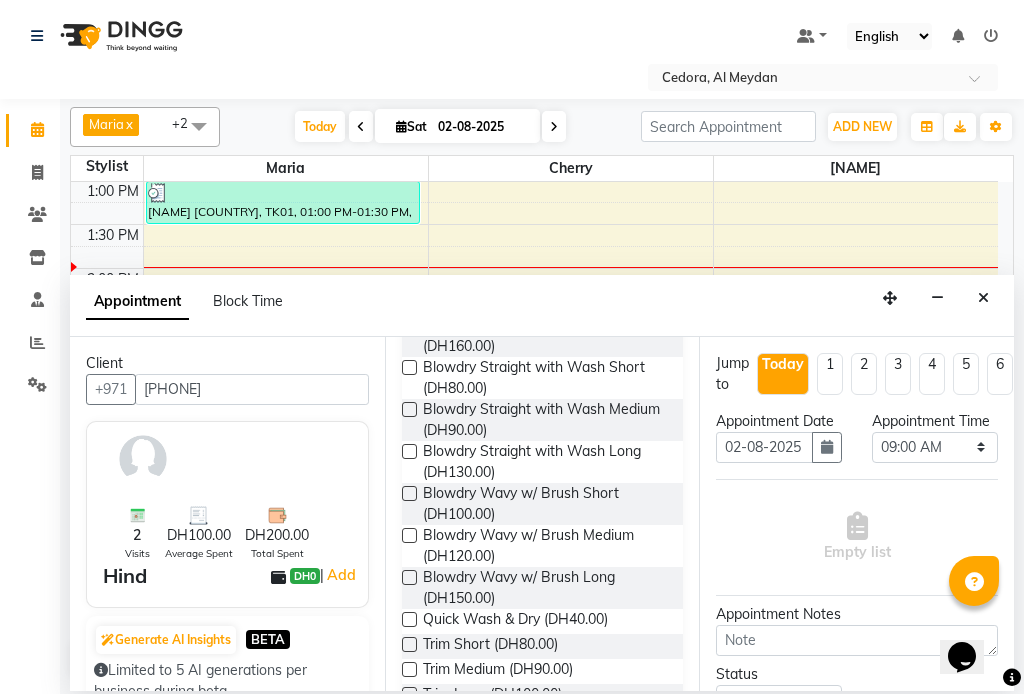 scroll, scrollTop: 1744, scrollLeft: 0, axis: vertical 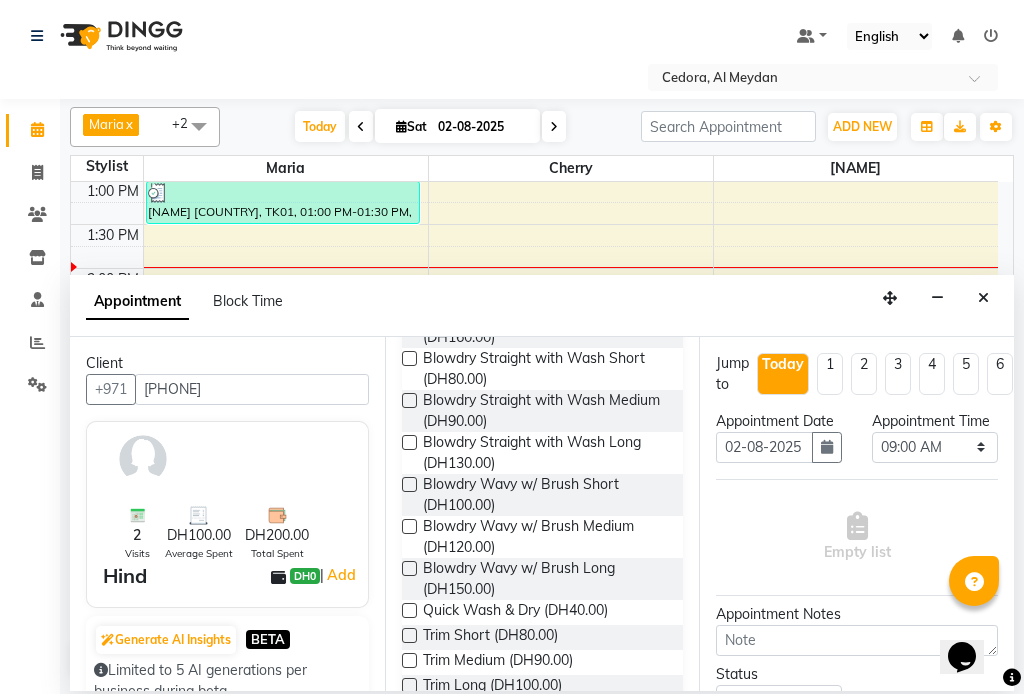 click at bounding box center (409, 610) 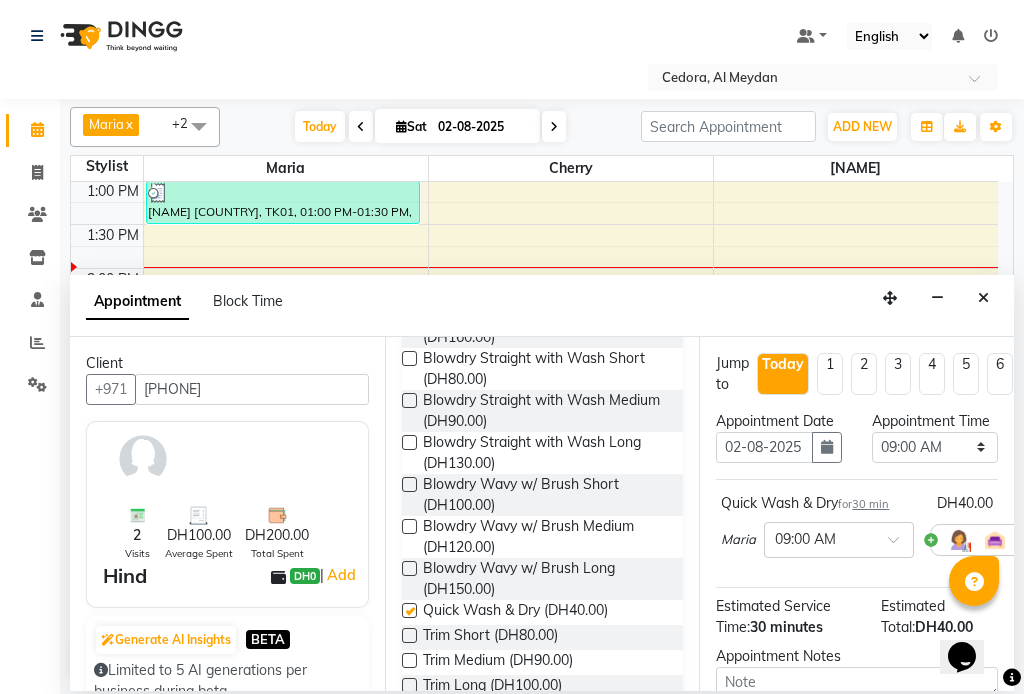 checkbox on "false" 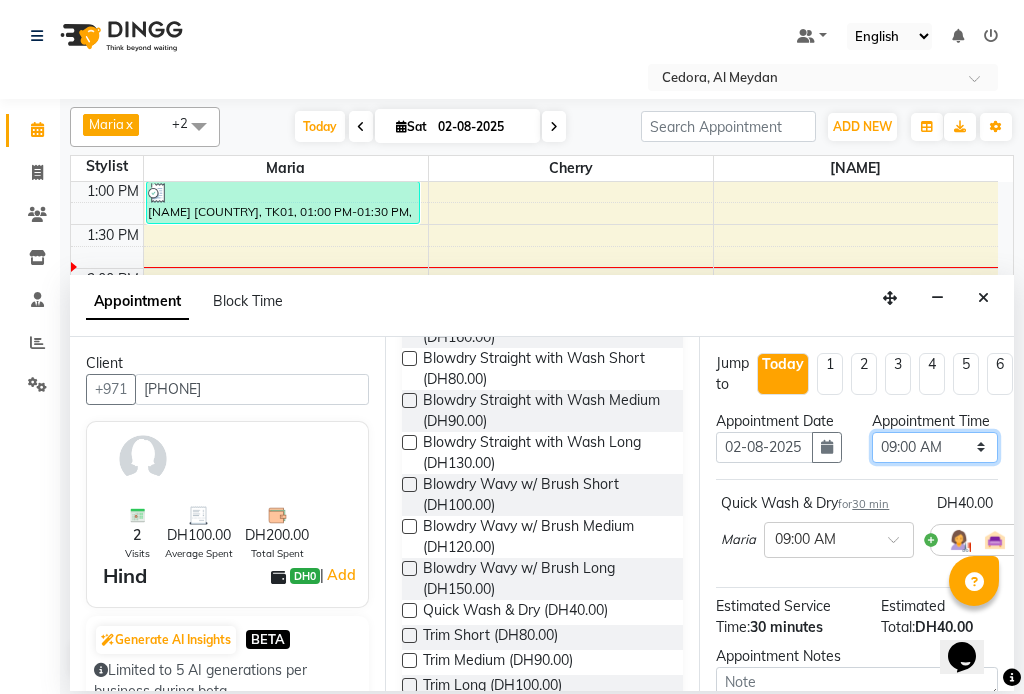 click on "Select 09:00 AM 09:15 AM 09:30 AM 09:45 AM 10:00 AM 10:15 AM 10:30 AM 10:45 AM 11:00 AM 11:15 AM 11:30 AM 11:45 AM 12:00 PM 12:15 PM 12:30 PM 12:45 PM 01:00 PM 01:15 PM 01:30 PM 01:45 PM 02:00 PM 02:15 PM 02:30 PM 02:45 PM 03:00 PM 03:15 PM 03:30 PM 03:45 PM 04:00 PM 04:15 PM 04:30 PM 04:45 PM 05:00 PM 05:15 PM 05:30 PM 05:45 PM 06:00 PM 06:15 PM 06:30 PM 06:45 PM 07:00 PM 07:15 PM 07:30 PM 07:45 PM 08:00 PM 08:15 PM 08:30 PM 08:45 PM 09:00 PM" at bounding box center (935, 447) 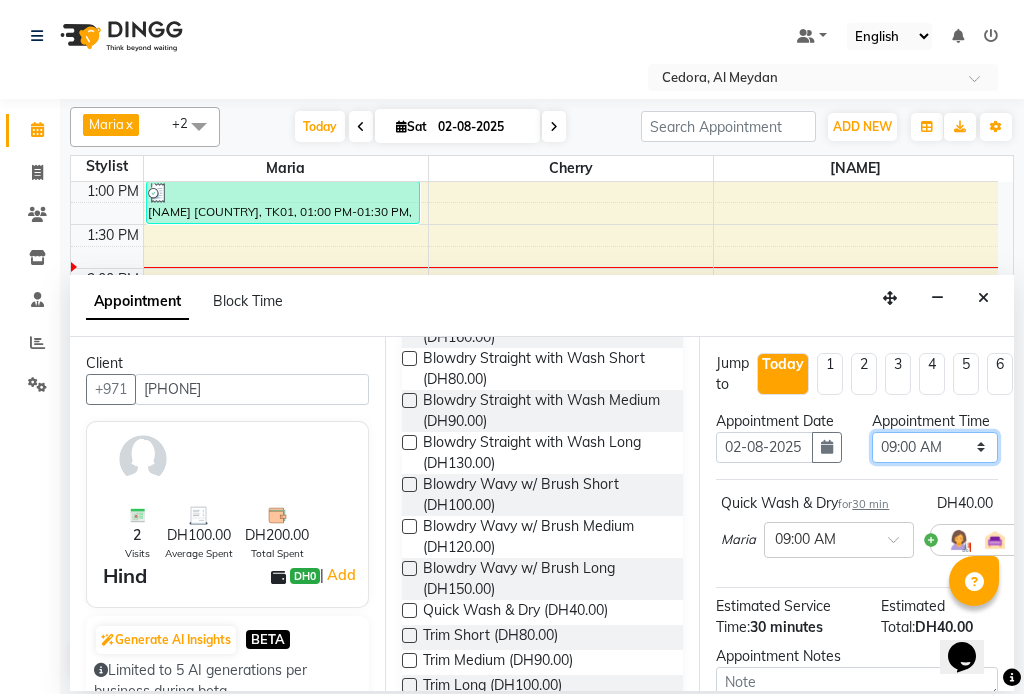 select on "825" 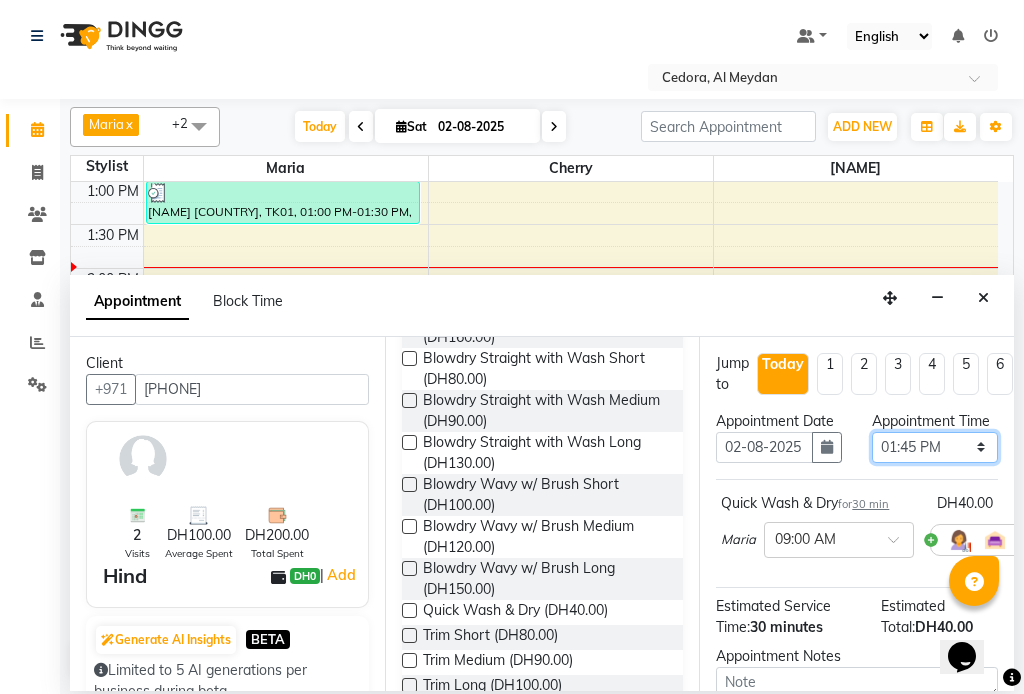click on "Select 09:00 AM 09:15 AM 09:30 AM 09:45 AM 10:00 AM 10:15 AM 10:30 AM 10:45 AM 11:00 AM 11:15 AM 11:30 AM 11:45 AM 12:00 PM 12:15 PM 12:30 PM 12:45 PM 01:00 PM 01:15 PM 01:30 PM 01:45 PM 02:00 PM 02:15 PM 02:30 PM 02:45 PM 03:00 PM 03:15 PM 03:30 PM 03:45 PM 04:00 PM 04:15 PM 04:30 PM 04:45 PM 05:00 PM 05:15 PM 05:30 PM 05:45 PM 06:00 PM 06:15 PM 06:30 PM 06:45 PM 07:00 PM 07:15 PM 07:30 PM 07:45 PM 08:00 PM 08:15 PM 08:30 PM 08:45 PM 09:00 PM" at bounding box center [935, 447] 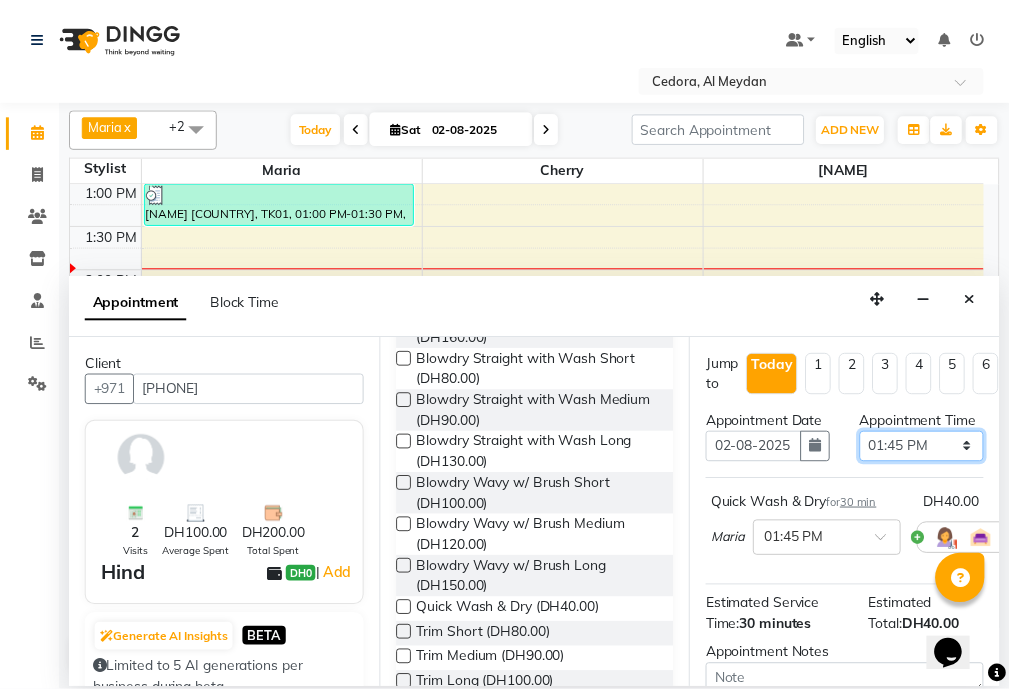scroll, scrollTop: 267, scrollLeft: 0, axis: vertical 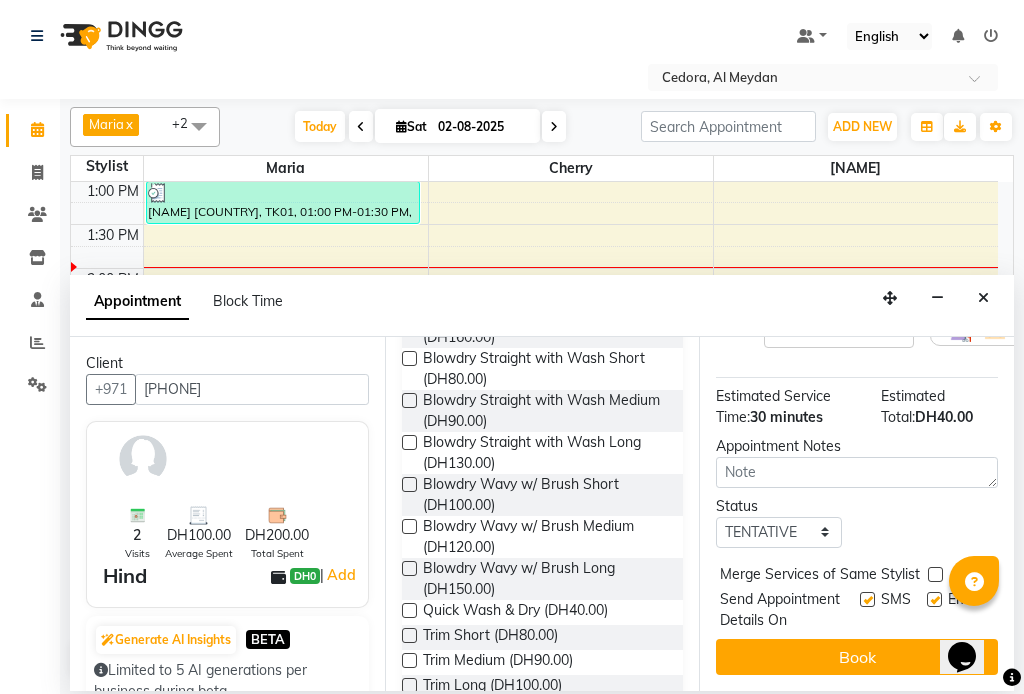 click at bounding box center [935, 574] 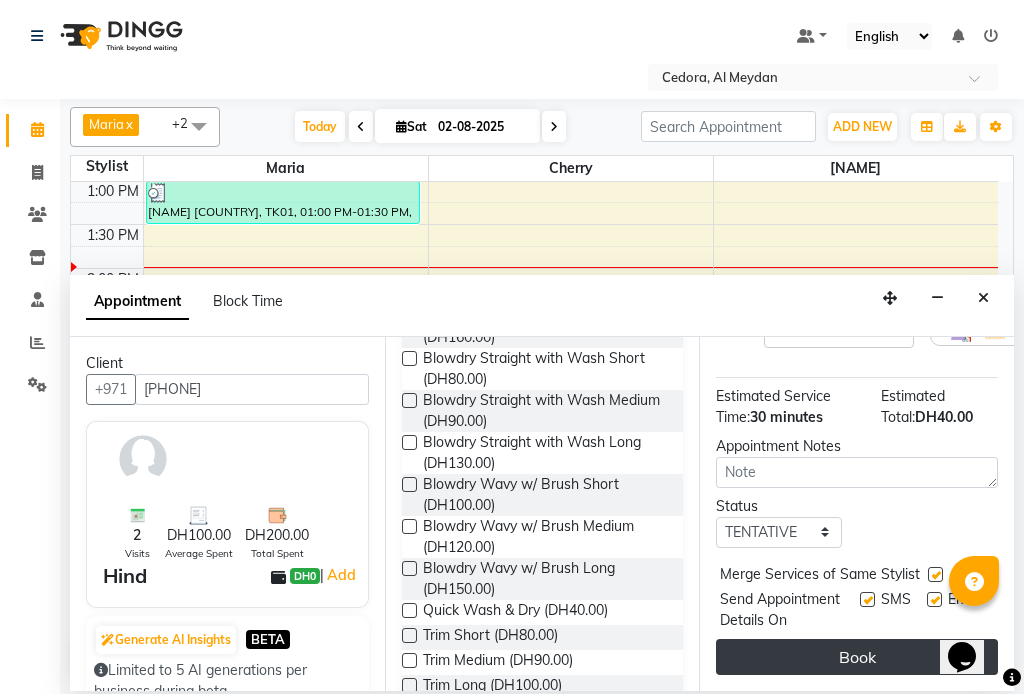 click on "Book" at bounding box center [857, 657] 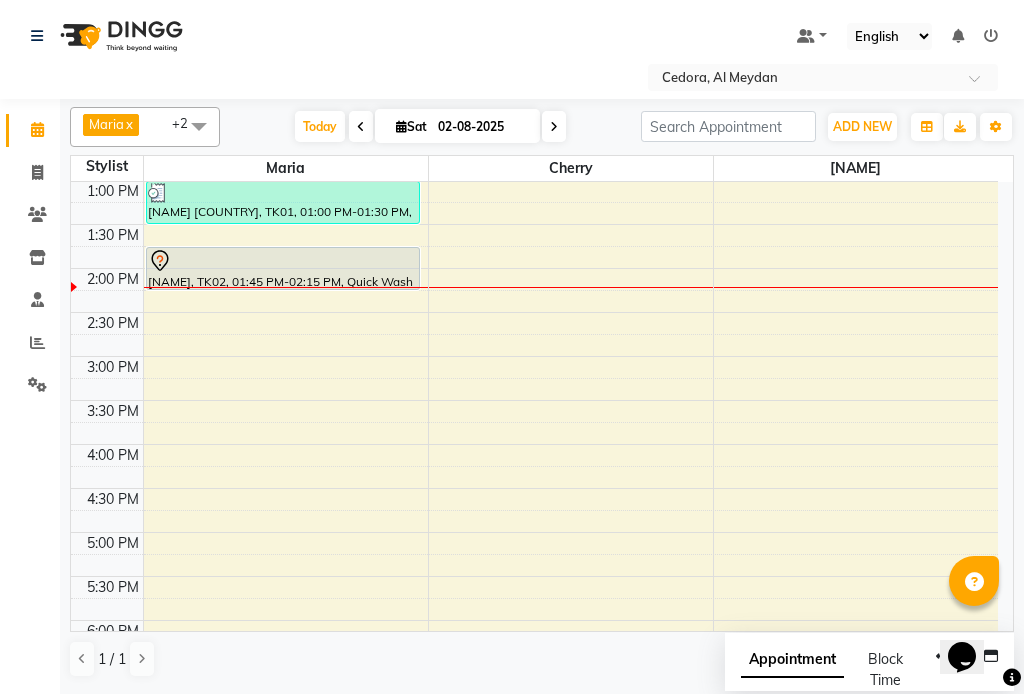 click on "[NAME], TK02, 01:45 PM-02:15 PM, Quick Wash & Dry" at bounding box center (283, 268) 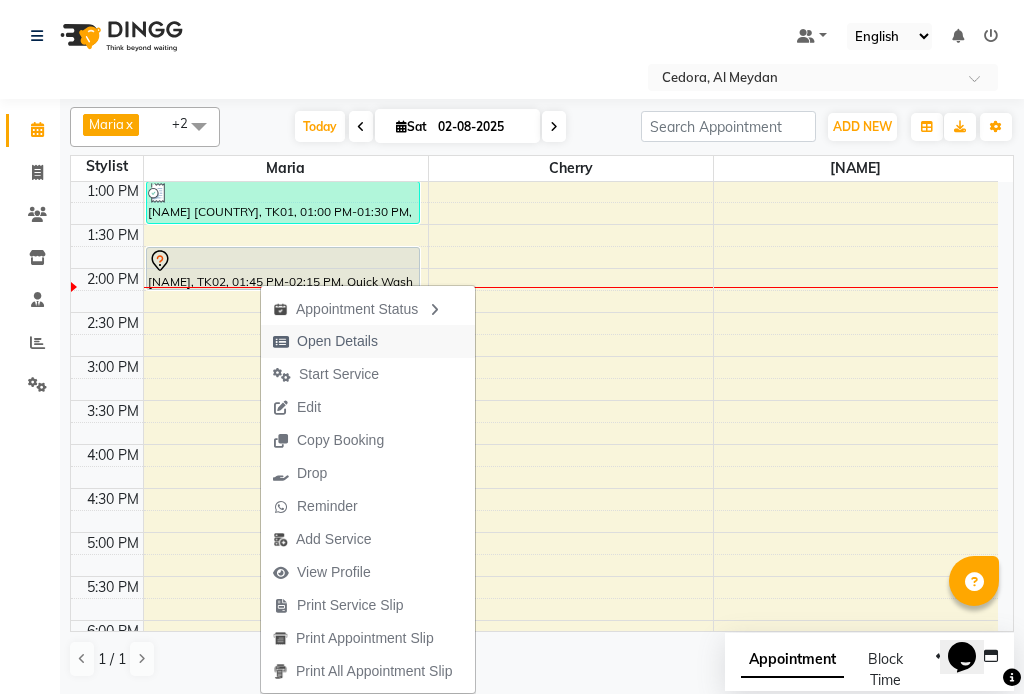 click on "Open Details" at bounding box center [337, 341] 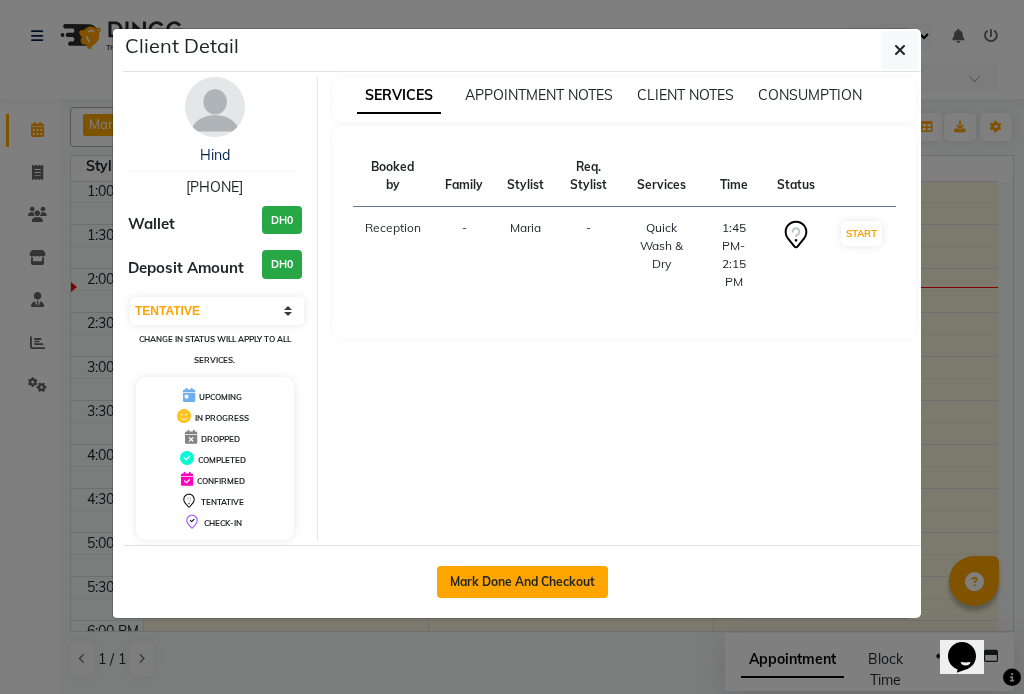 click on "Mark Done And Checkout" 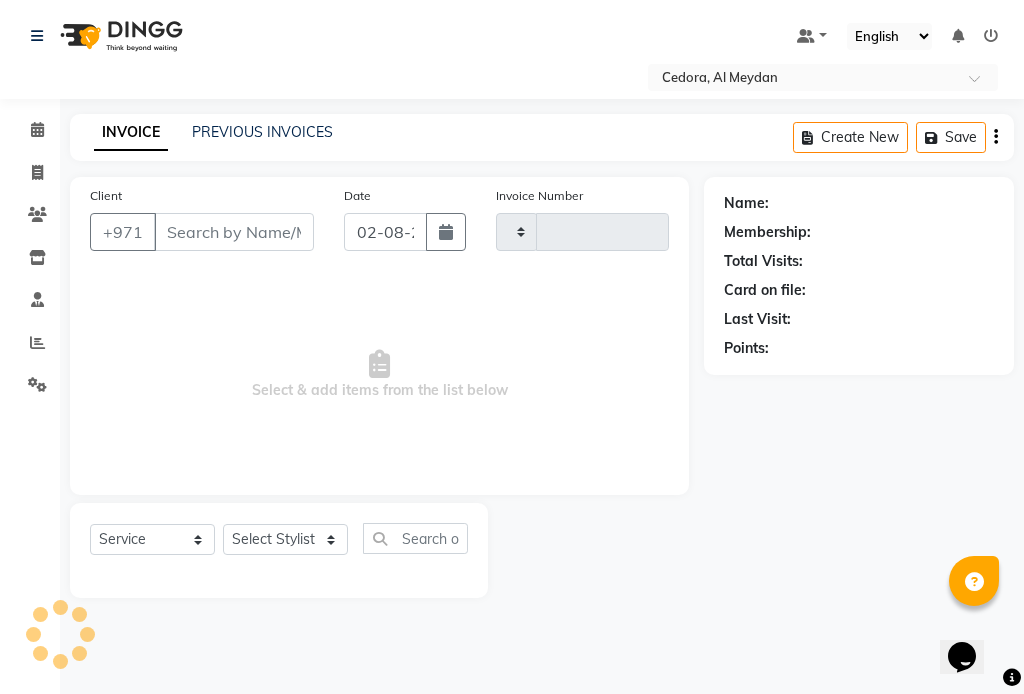 type on "0573" 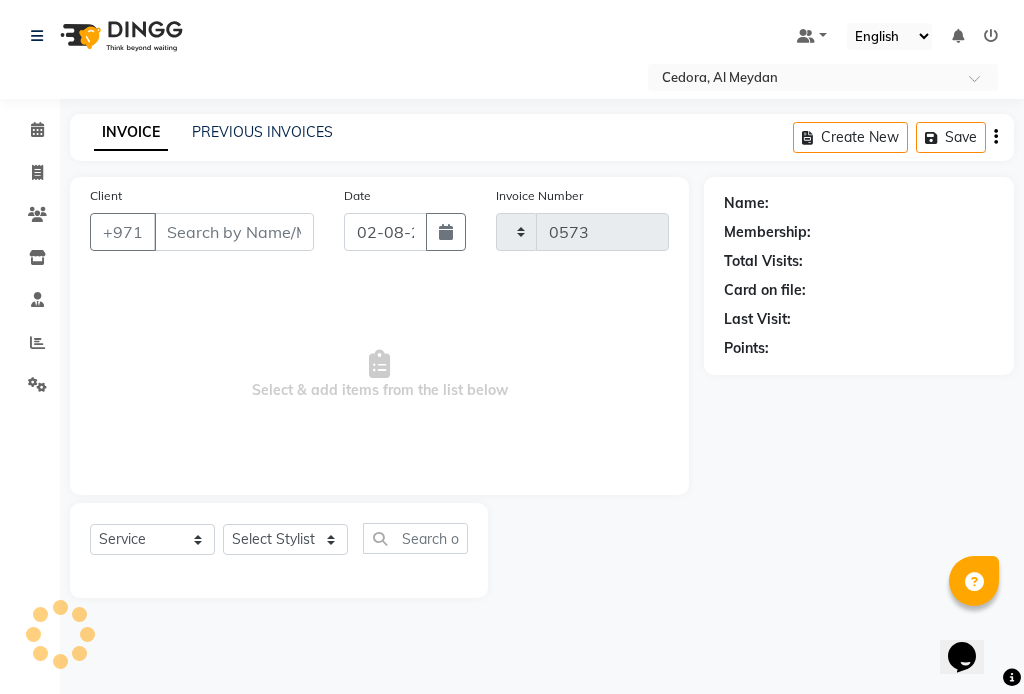 select on "5144" 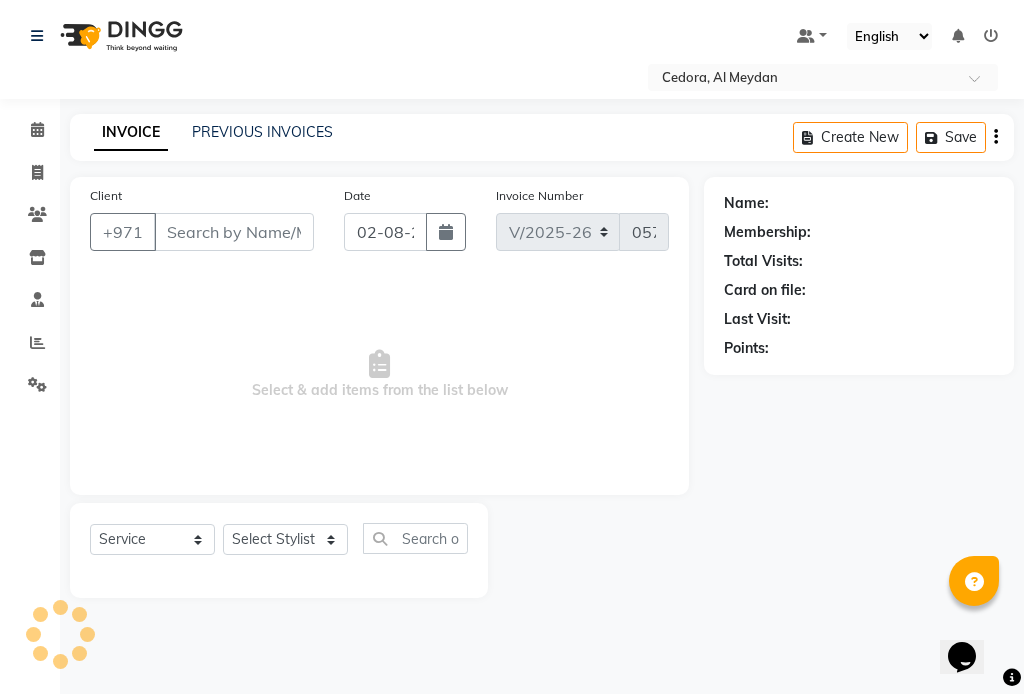 type on "[PHONE]" 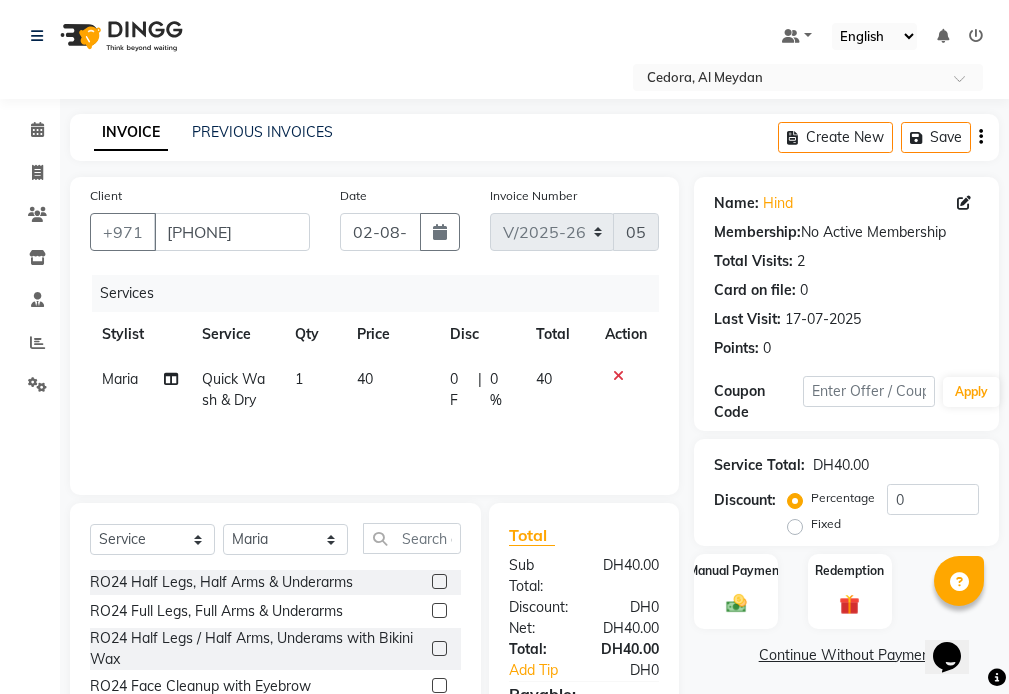 click on "40" 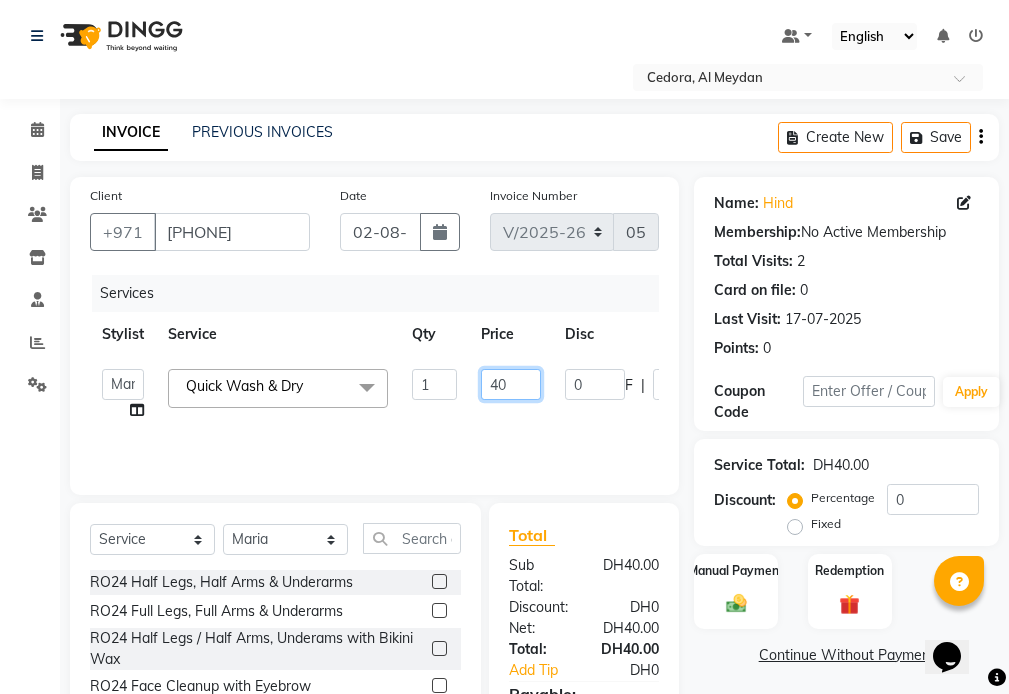 click on "40" 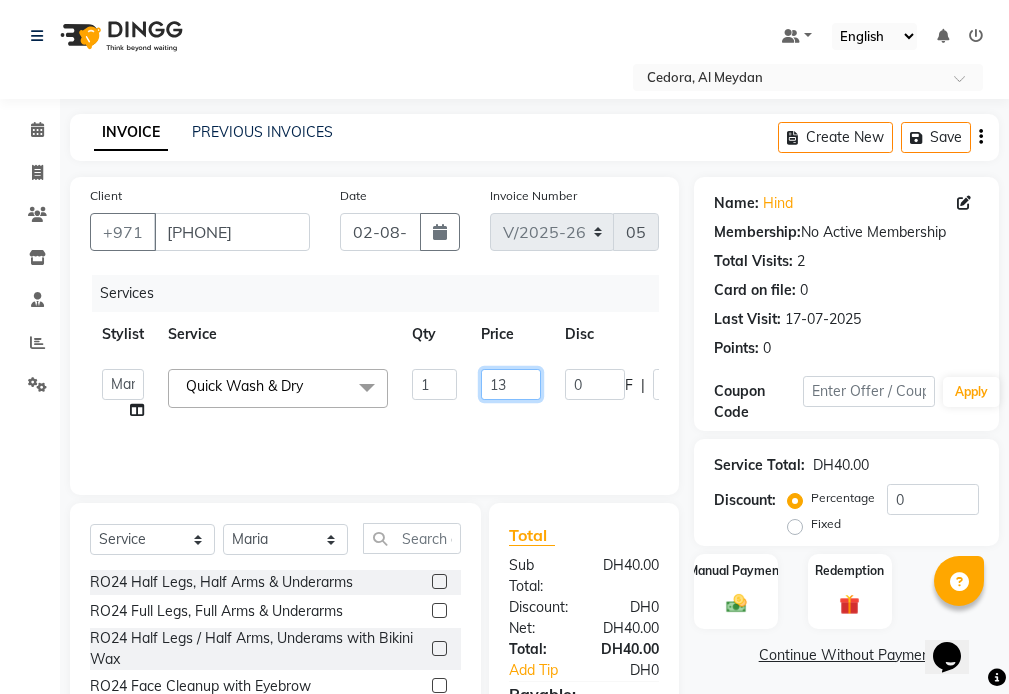 type on "130" 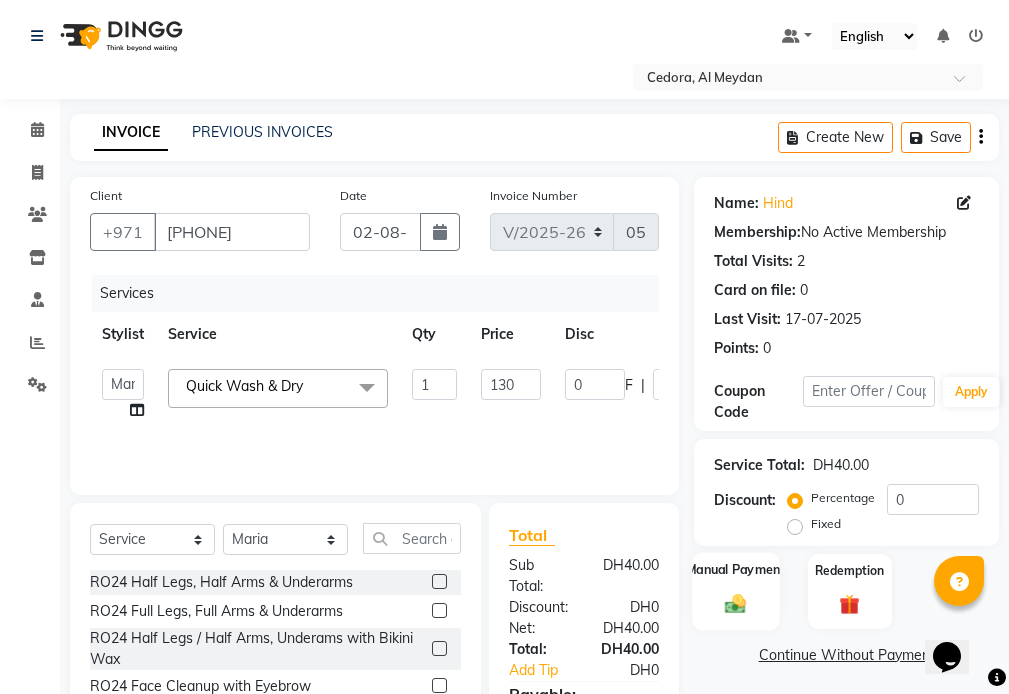 click on "Manual Payment" 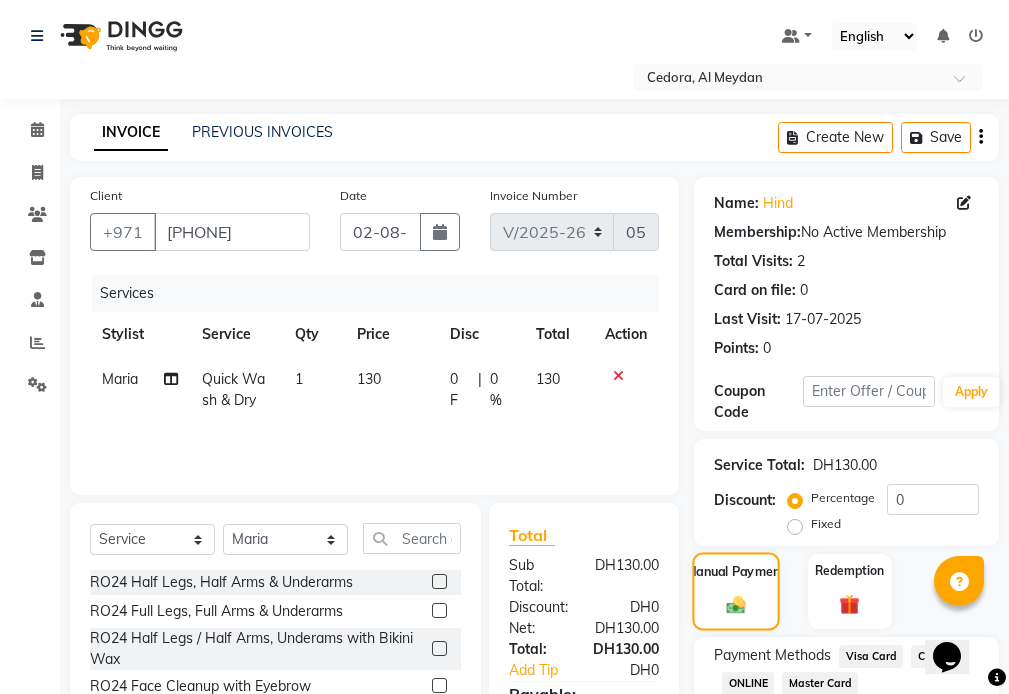scroll, scrollTop: 157, scrollLeft: 0, axis: vertical 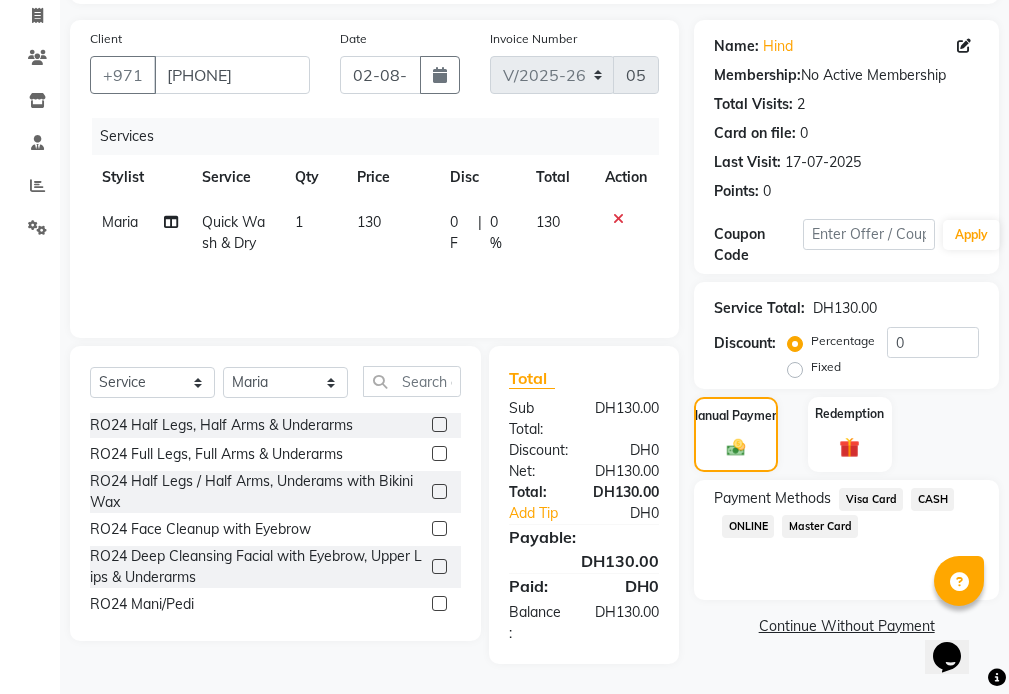 click on "CASH" 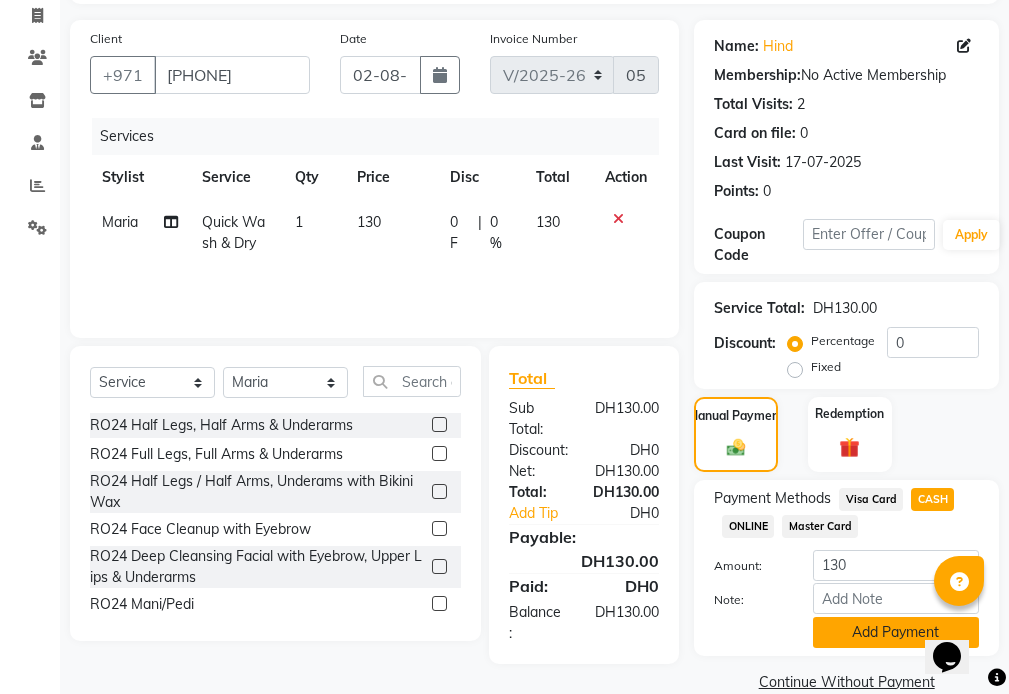click on "Add Payment" 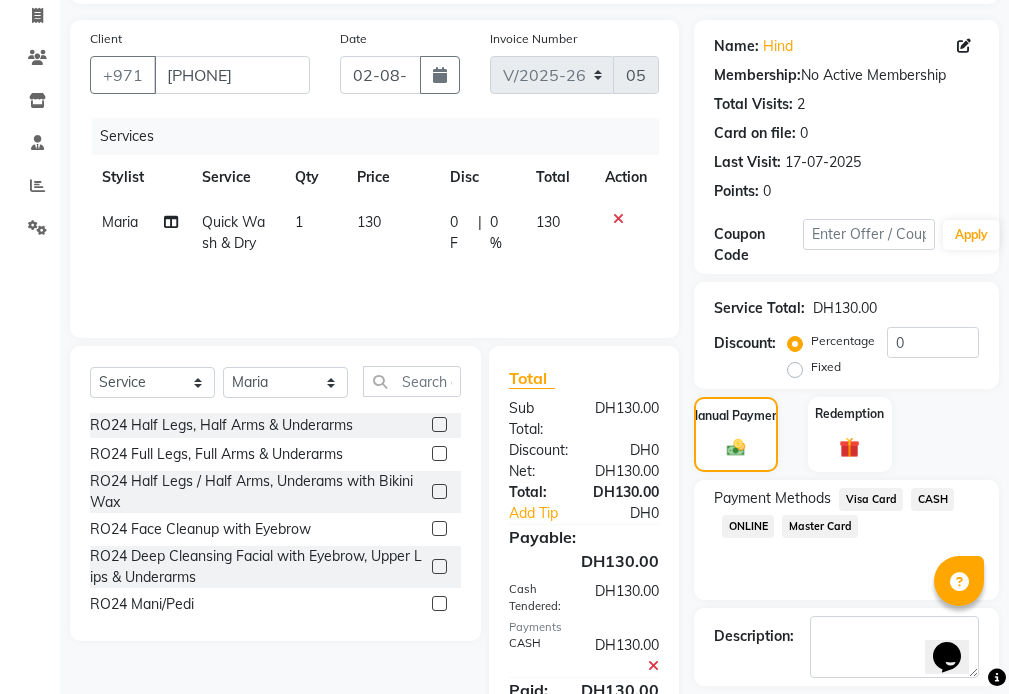 scroll, scrollTop: 261, scrollLeft: 0, axis: vertical 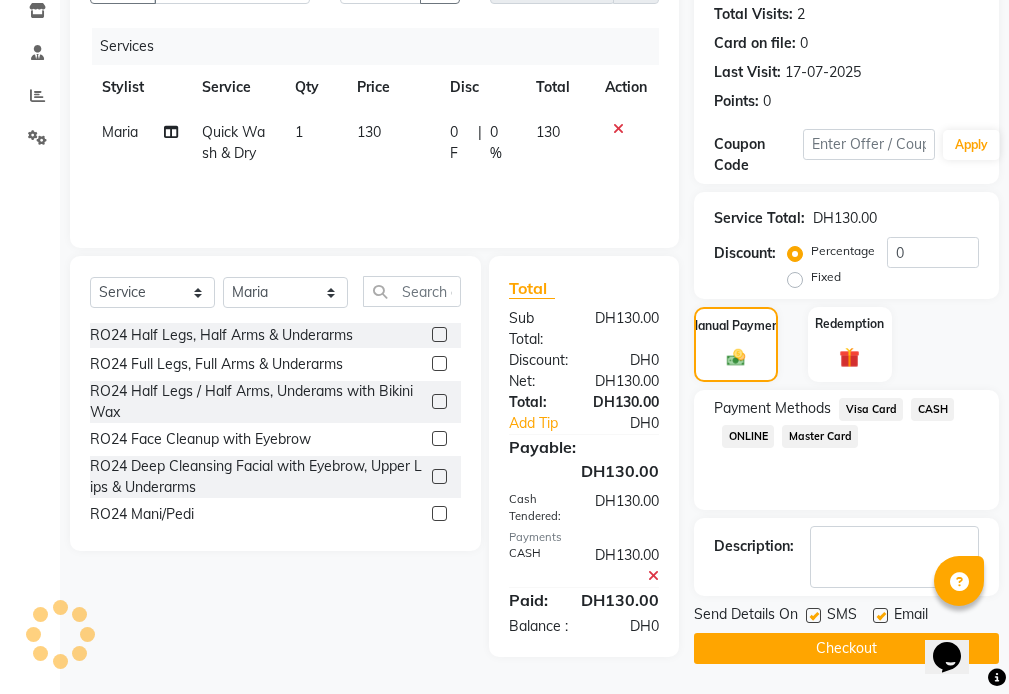 click on "Checkout" 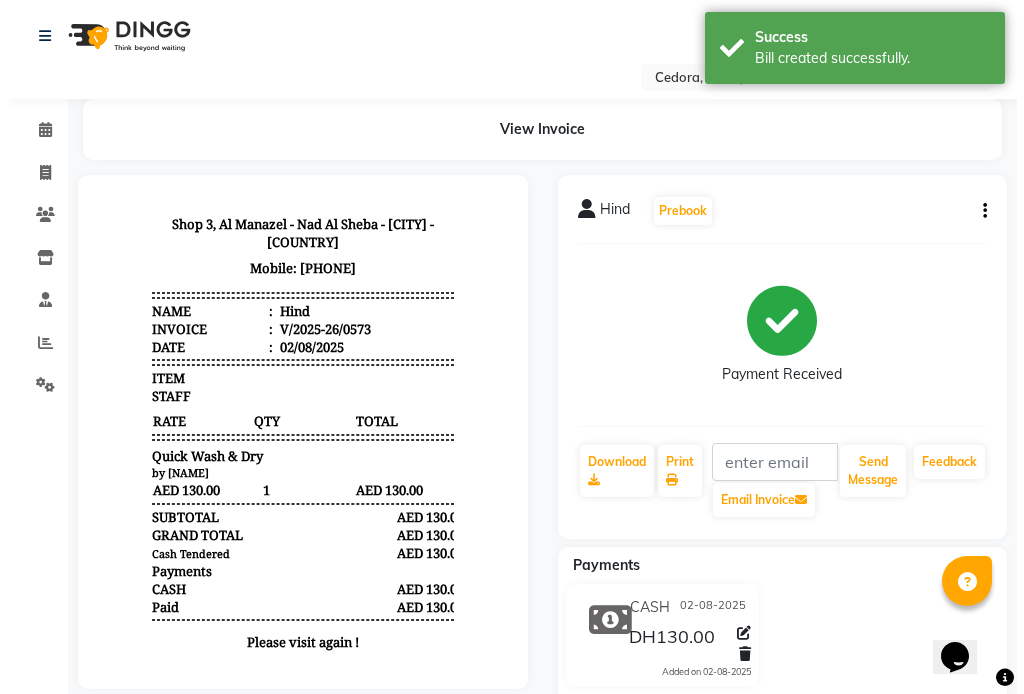 scroll, scrollTop: 0, scrollLeft: 0, axis: both 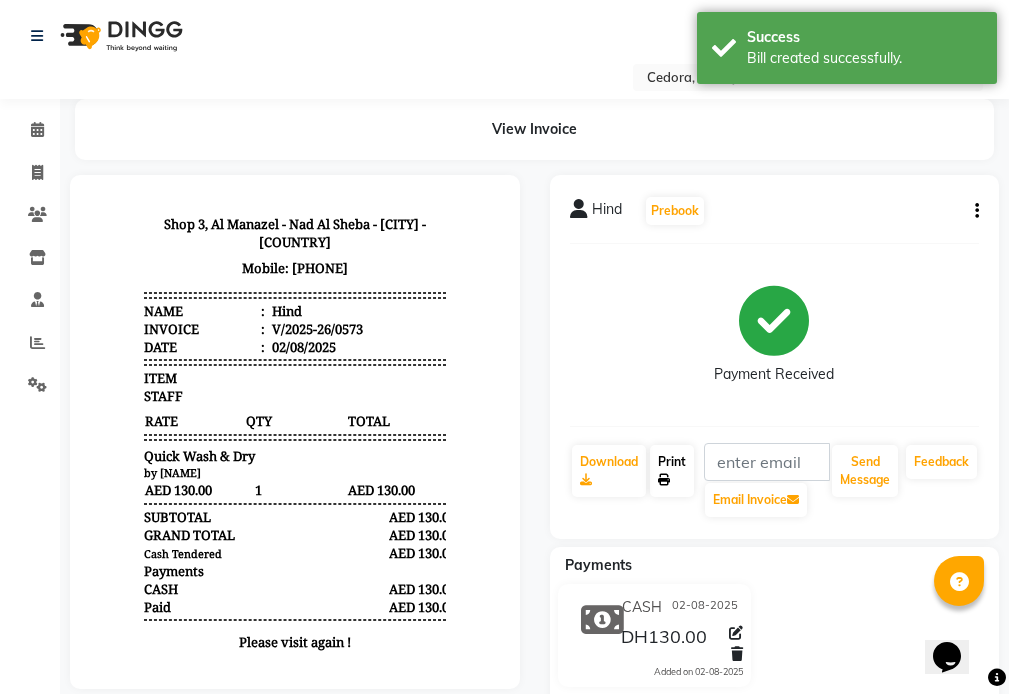 click on "Print" 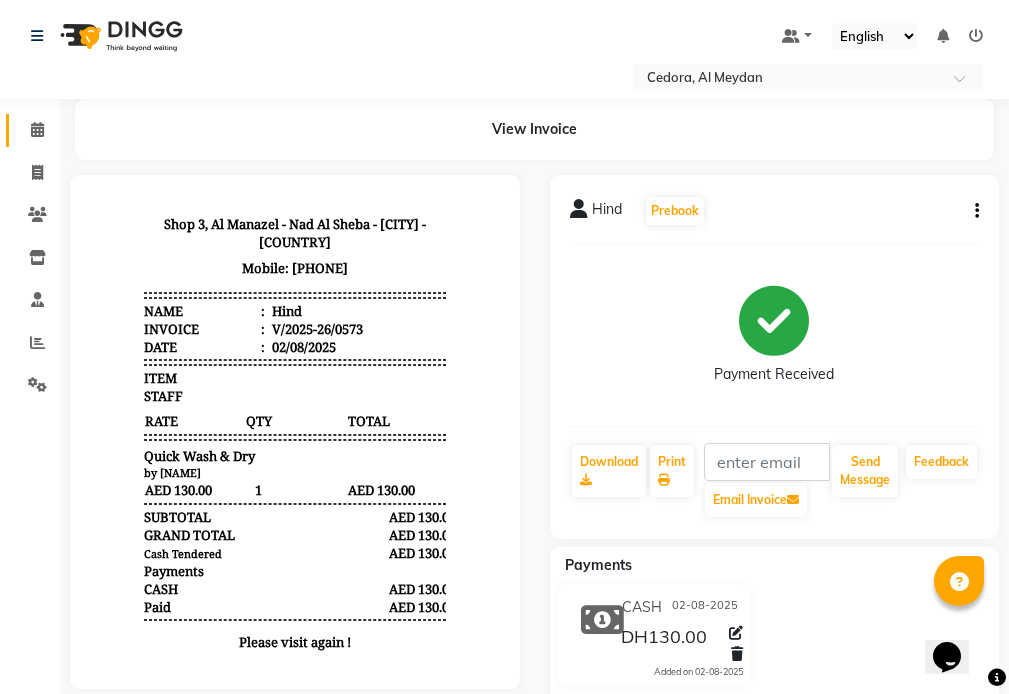 click 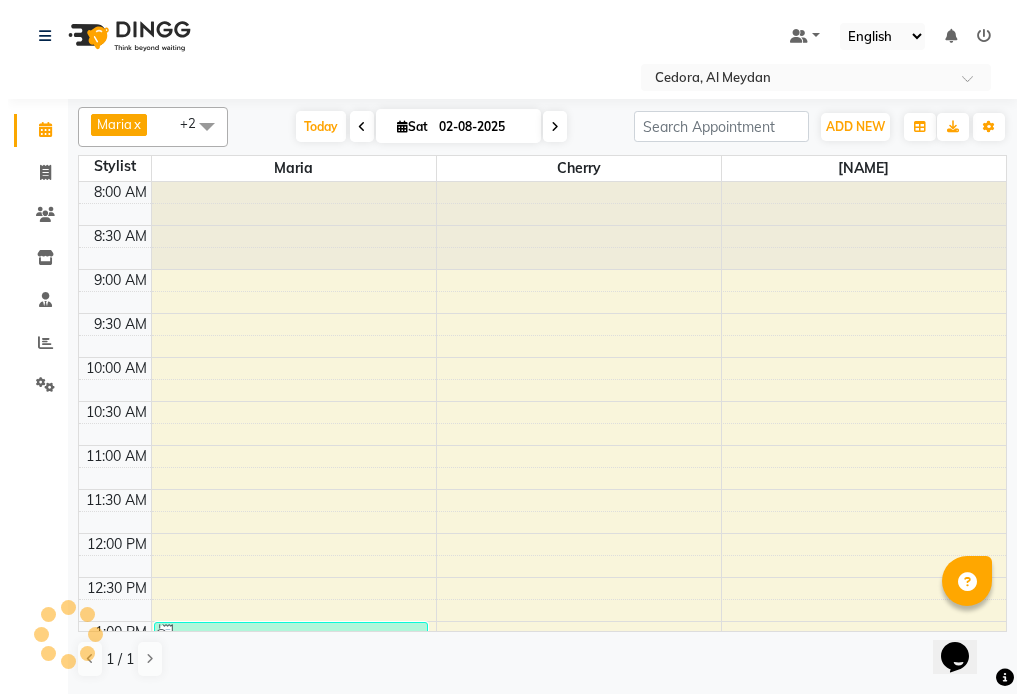 scroll, scrollTop: 0, scrollLeft: 0, axis: both 